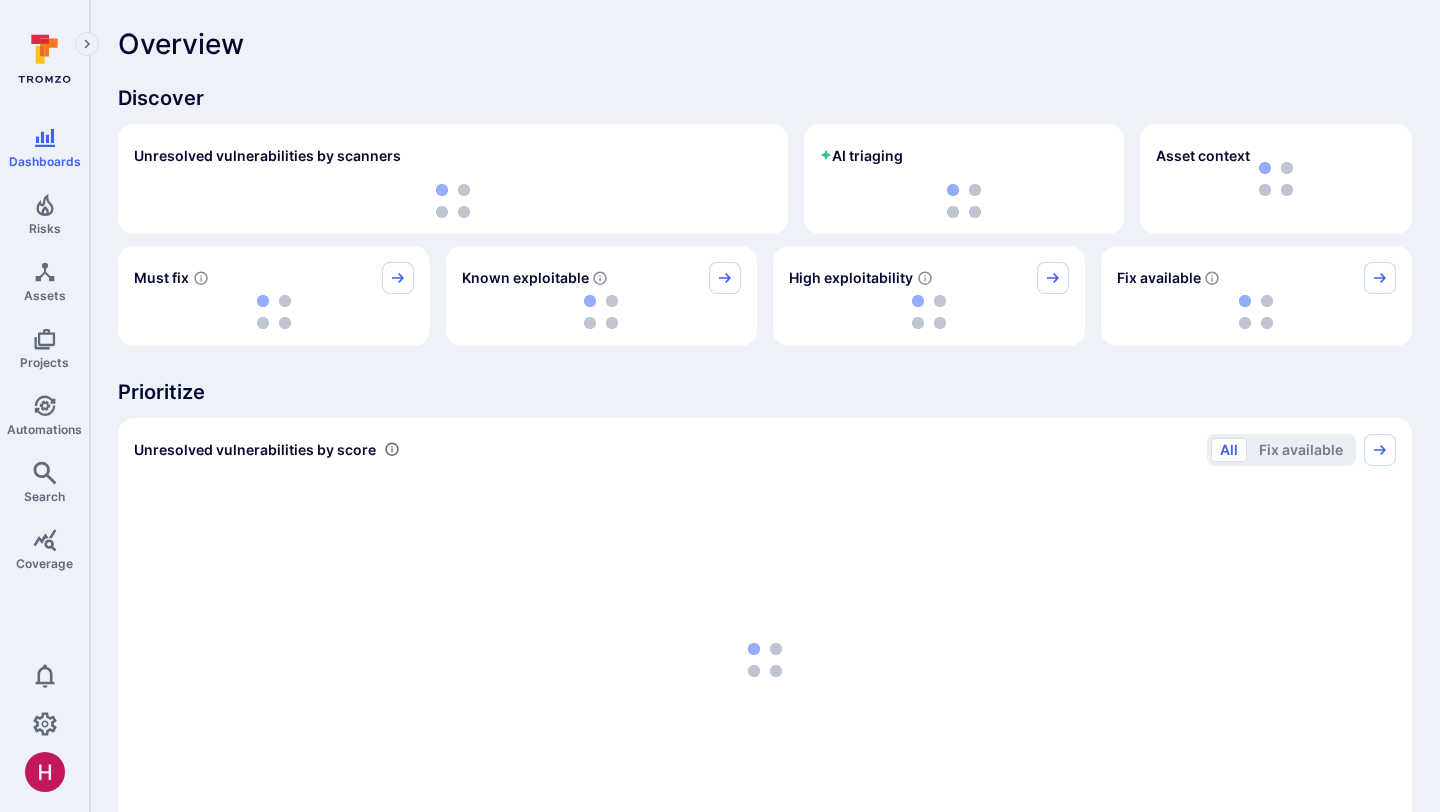 scroll, scrollTop: 0, scrollLeft: 0, axis: both 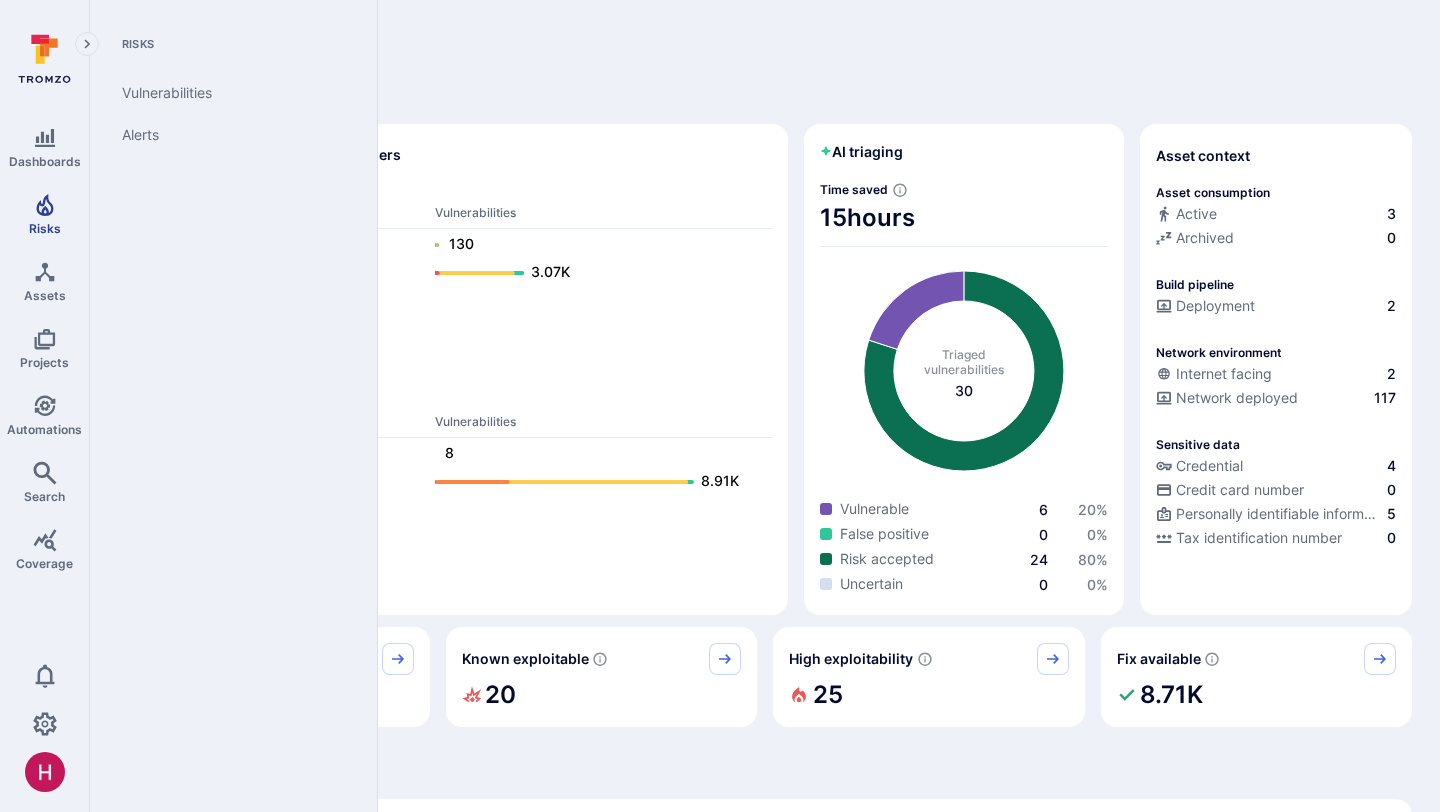click on "Risks" at bounding box center [44, 214] 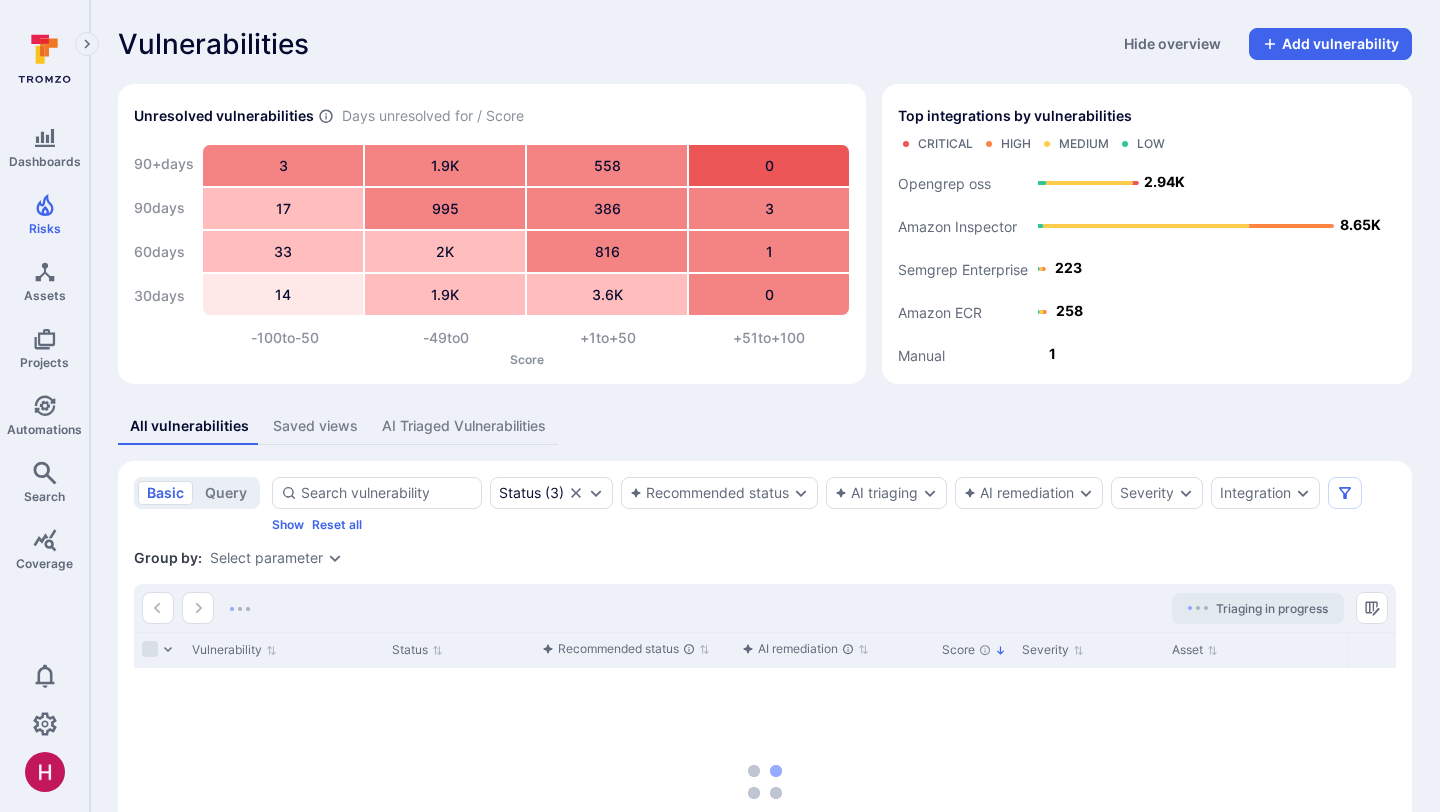 click on "AI Triaged Vulnerabilities" at bounding box center [464, 426] 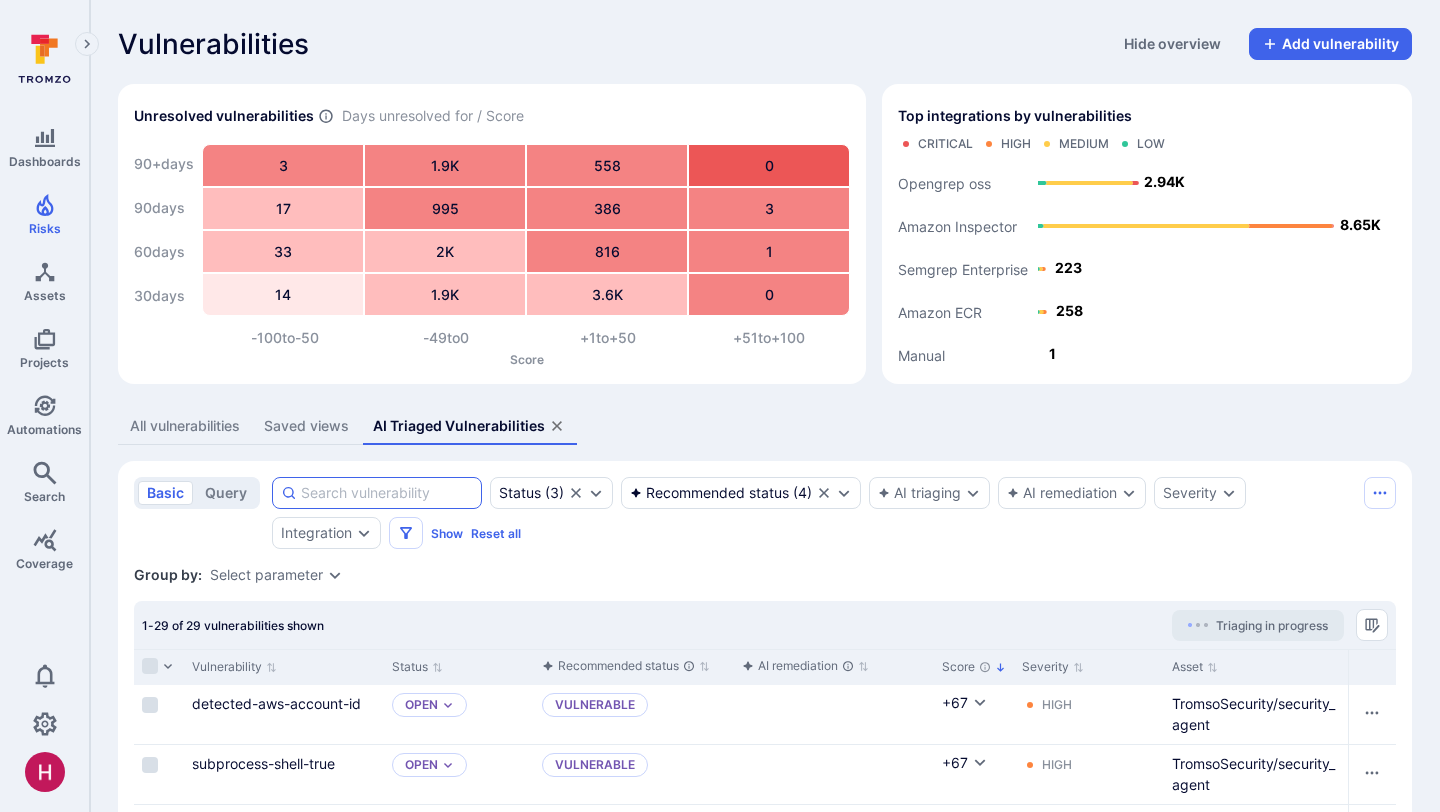 click at bounding box center (387, 493) 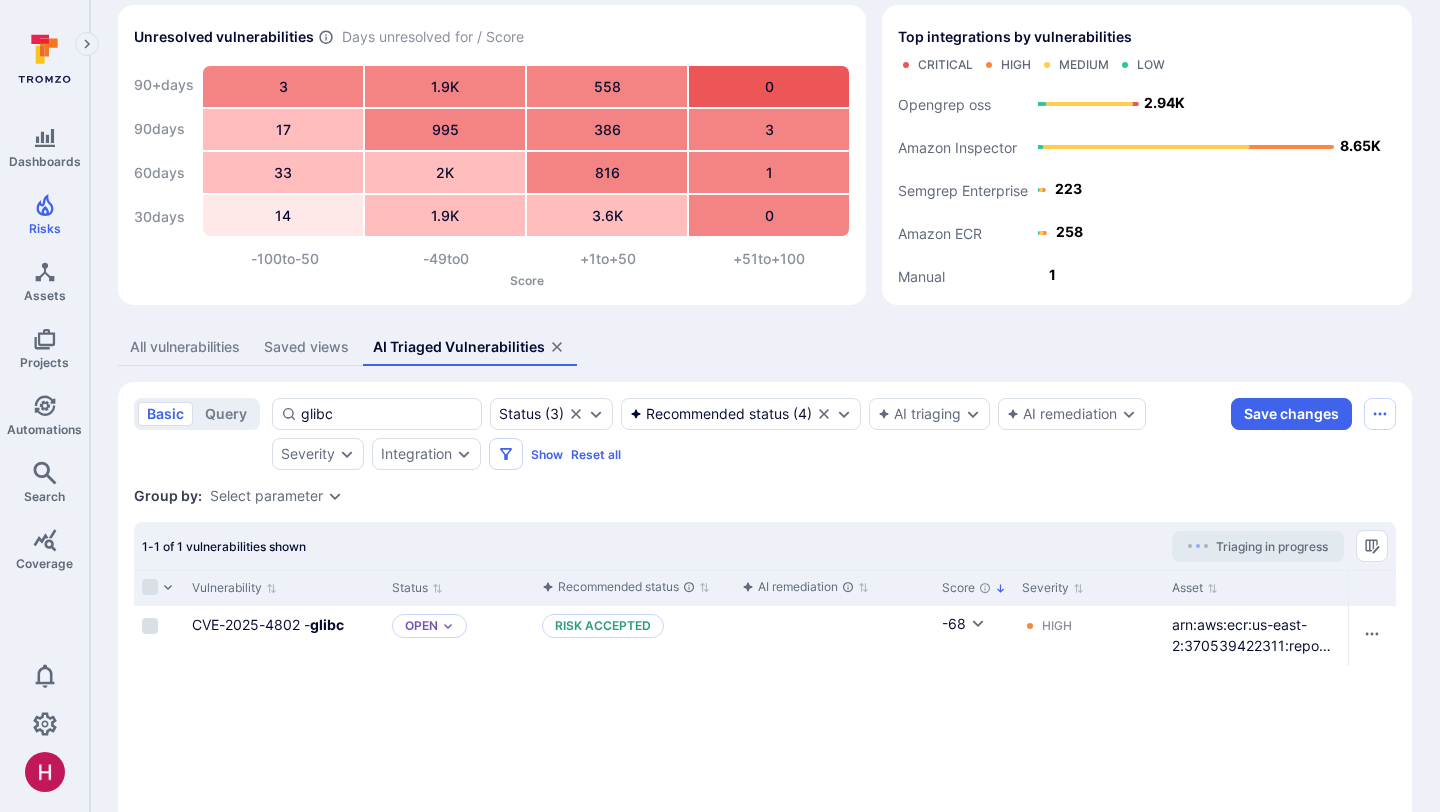 scroll, scrollTop: 101, scrollLeft: 0, axis: vertical 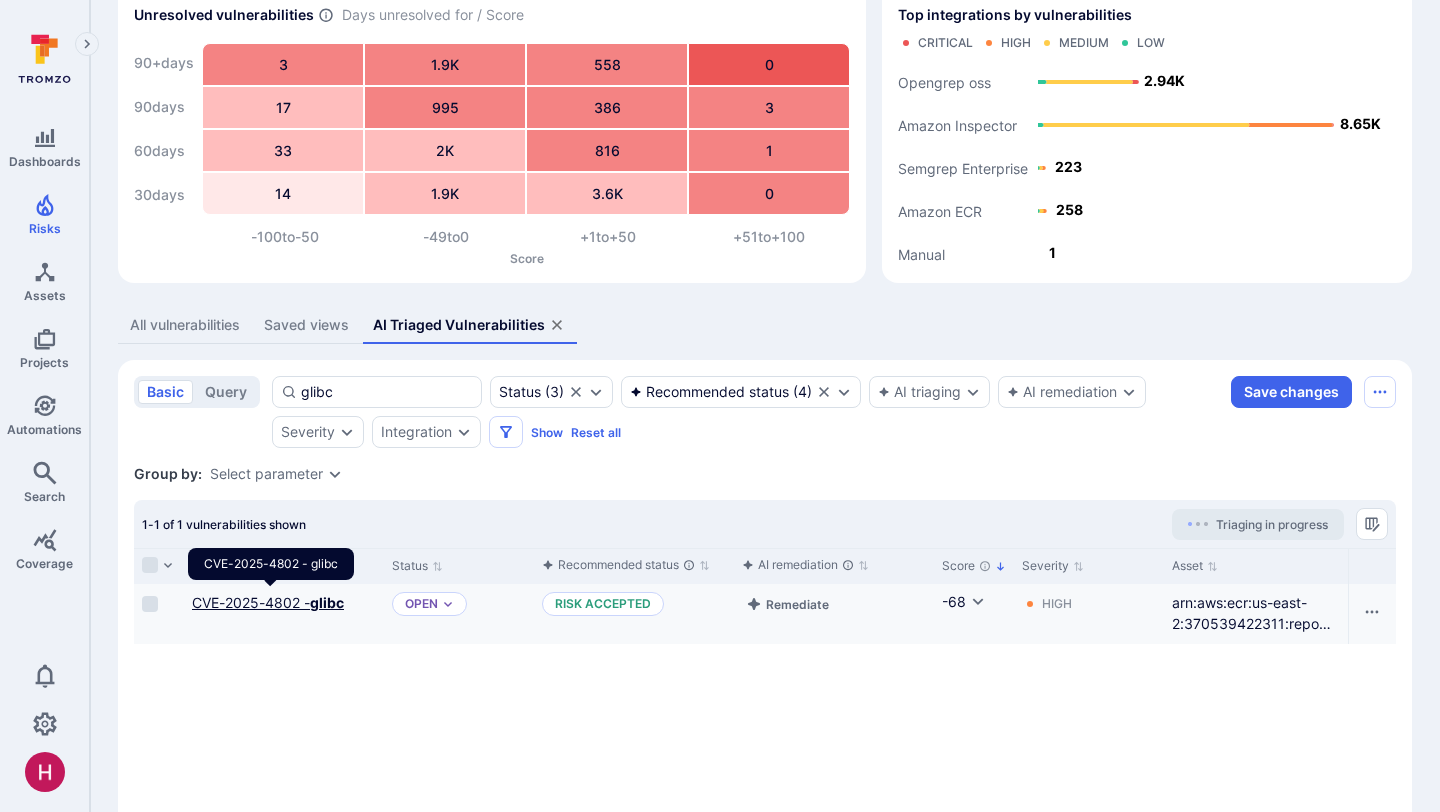 type on "glibc" 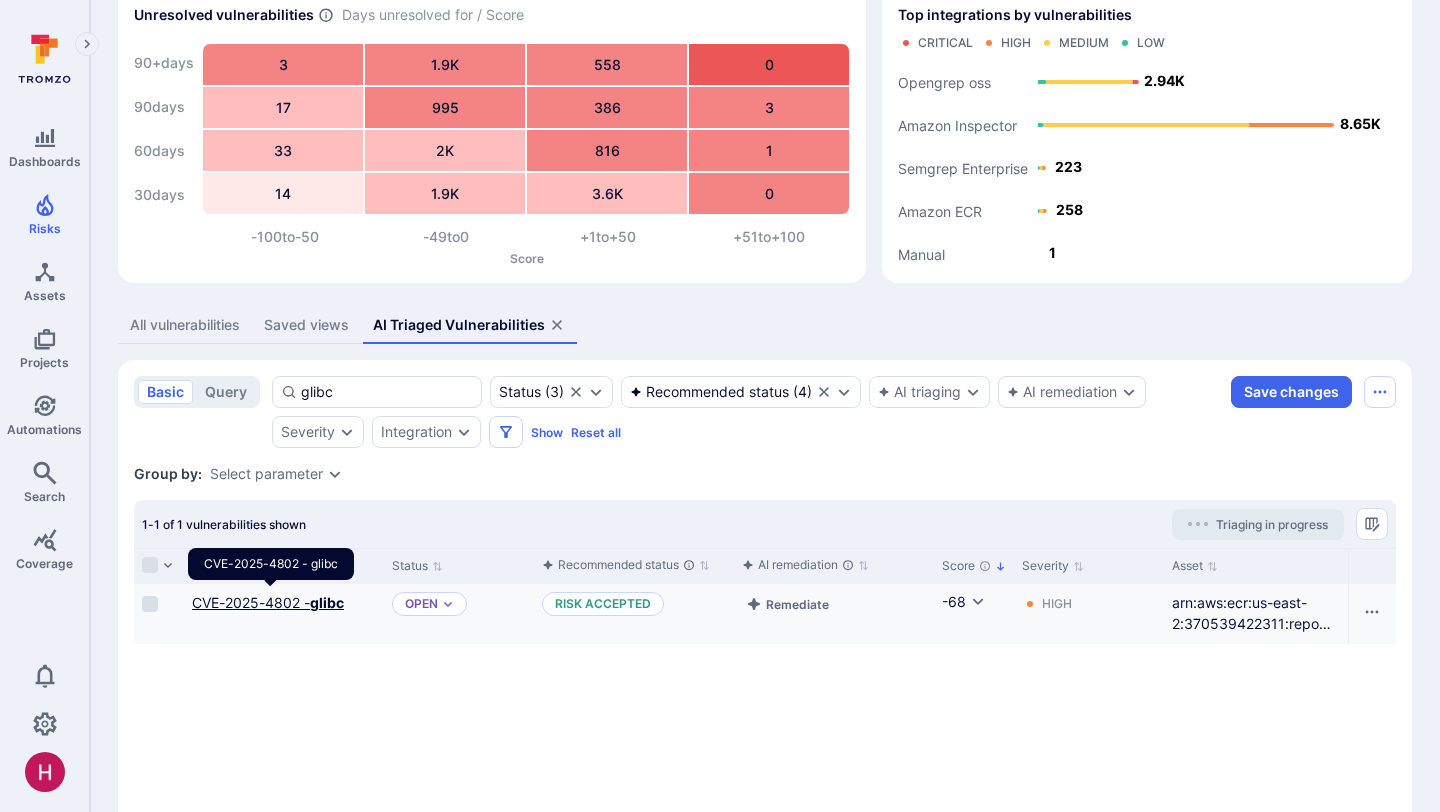 click on "CVE-2025-4802 -  glibc" at bounding box center (268, 602) 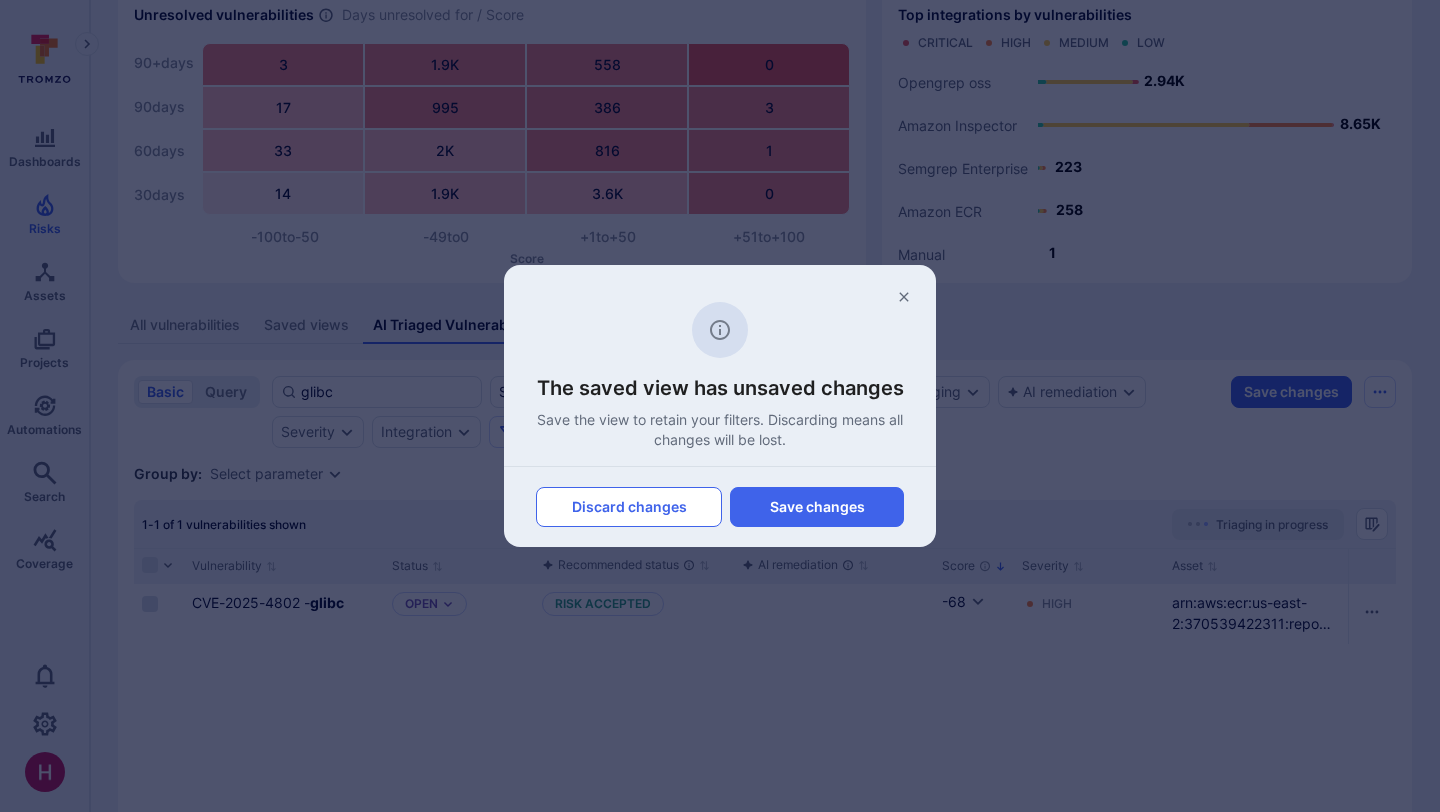 click on "Discard changes" at bounding box center (629, 507) 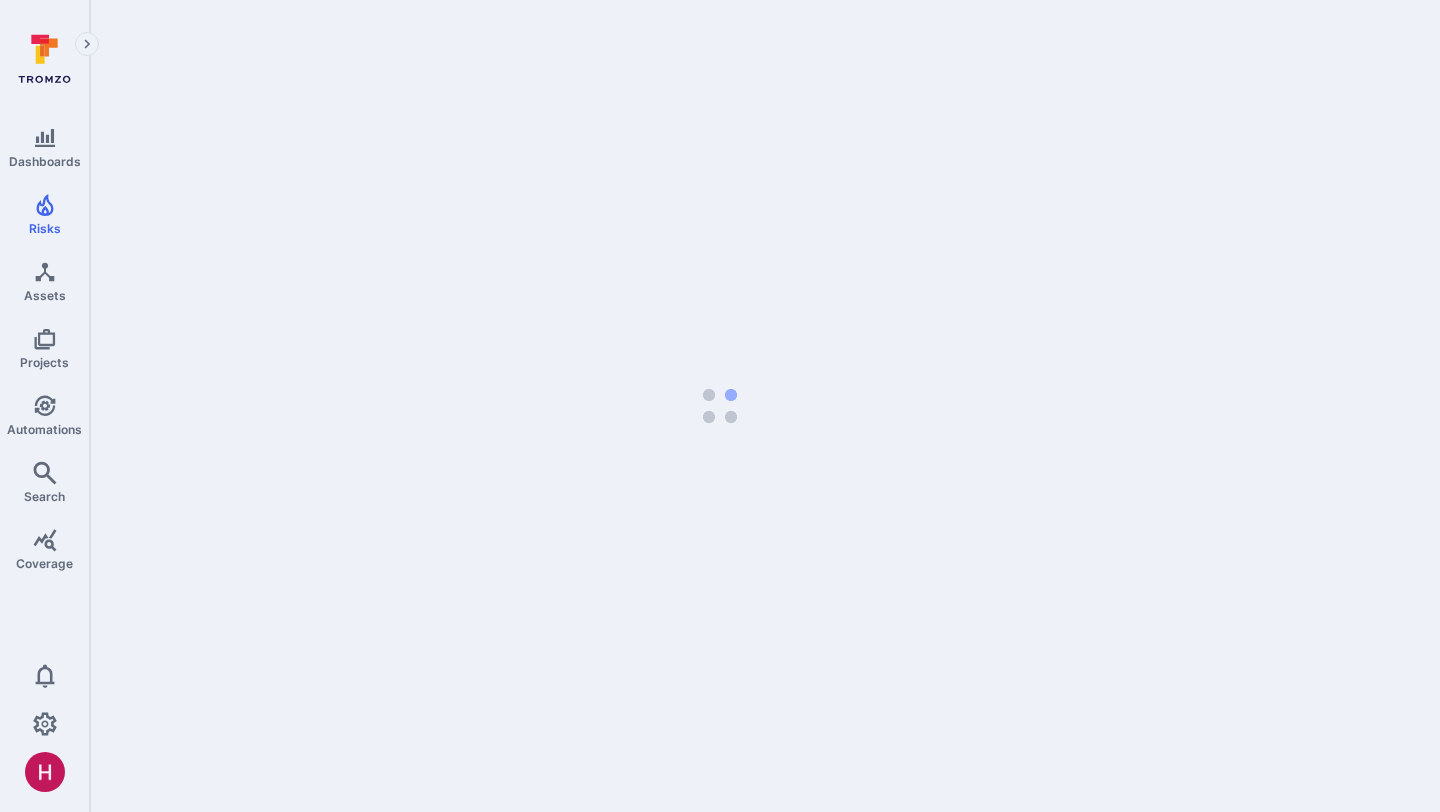 scroll, scrollTop: 0, scrollLeft: 0, axis: both 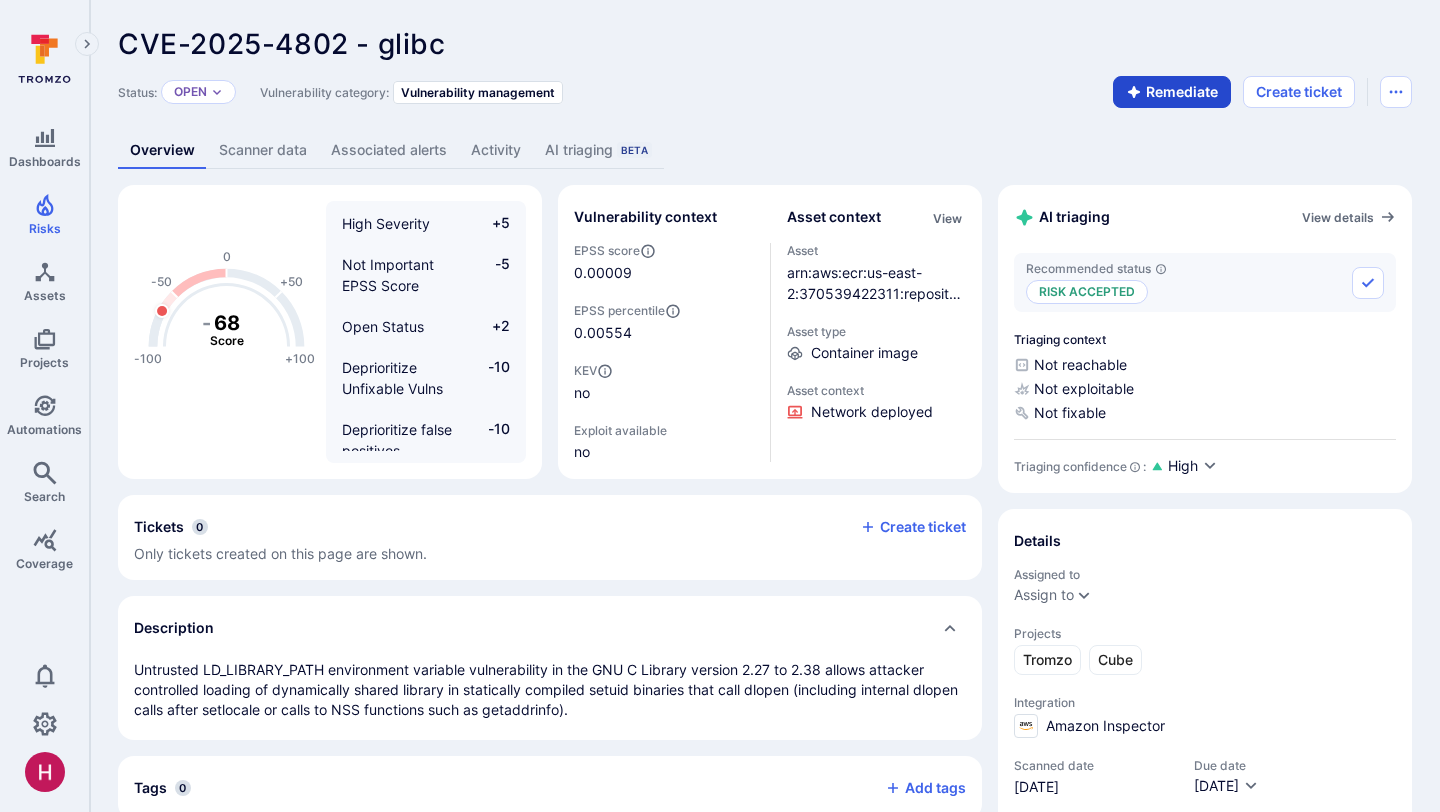 click on "Remediate" at bounding box center [1172, 92] 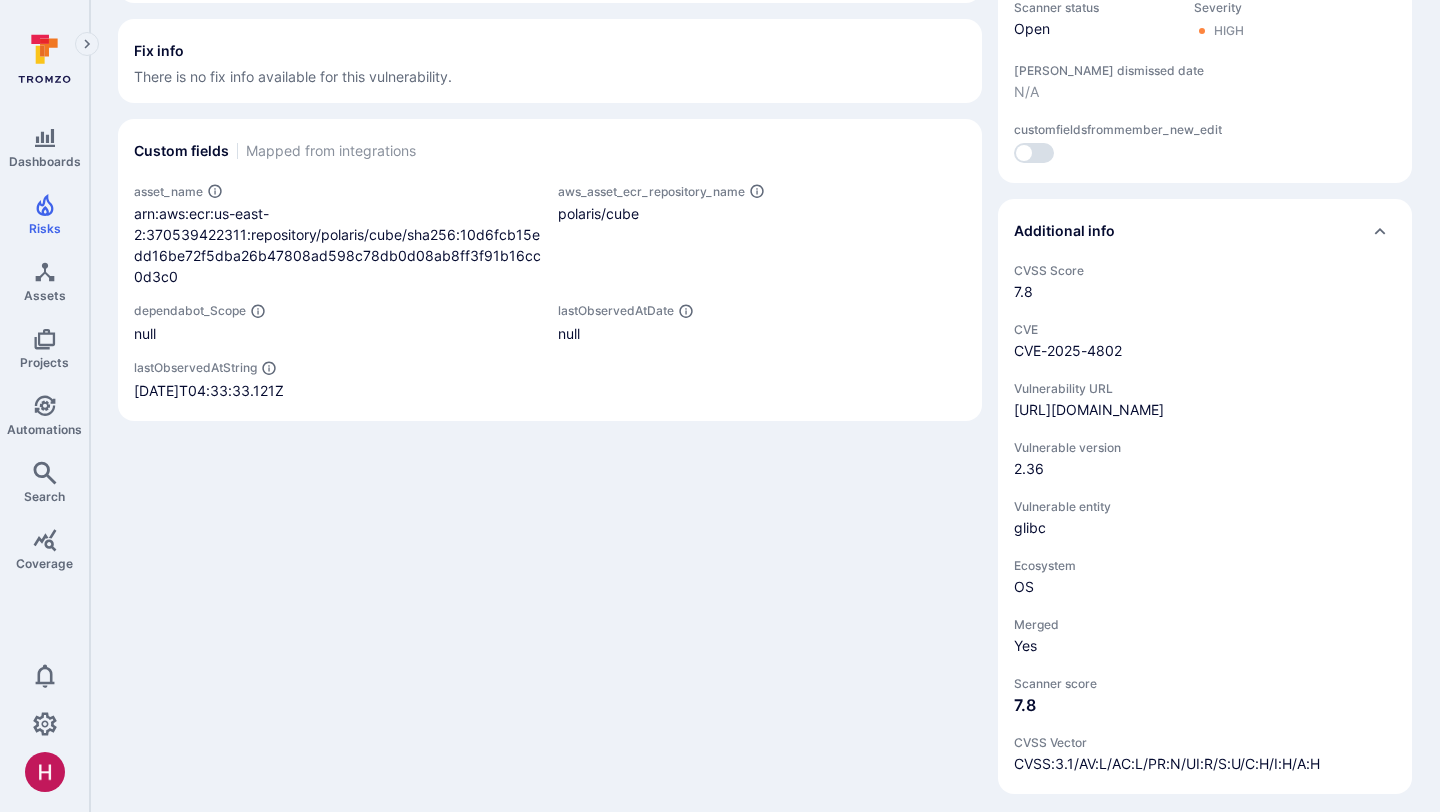 scroll, scrollTop: 0, scrollLeft: 0, axis: both 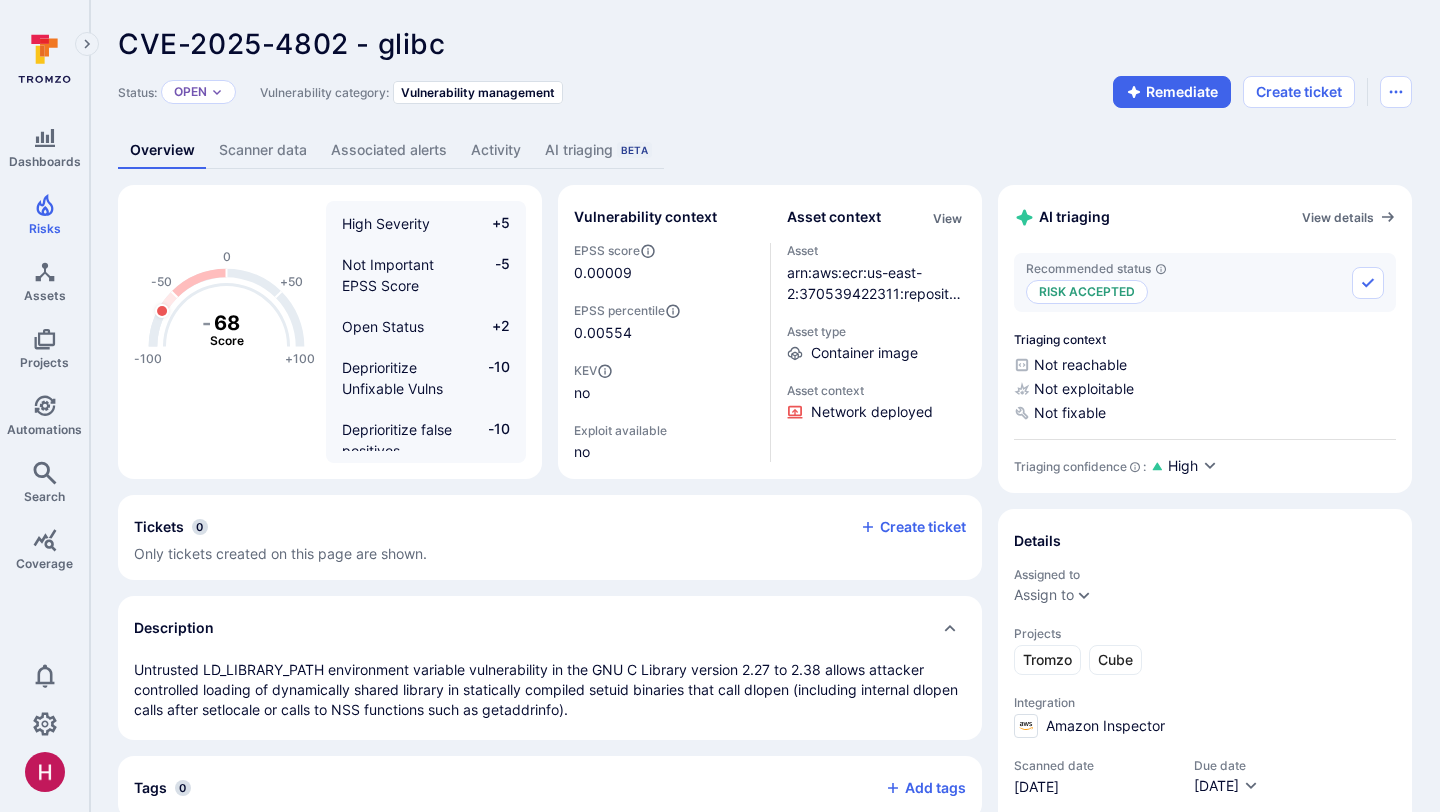 click on "AI triaging  Beta" at bounding box center (598, 150) 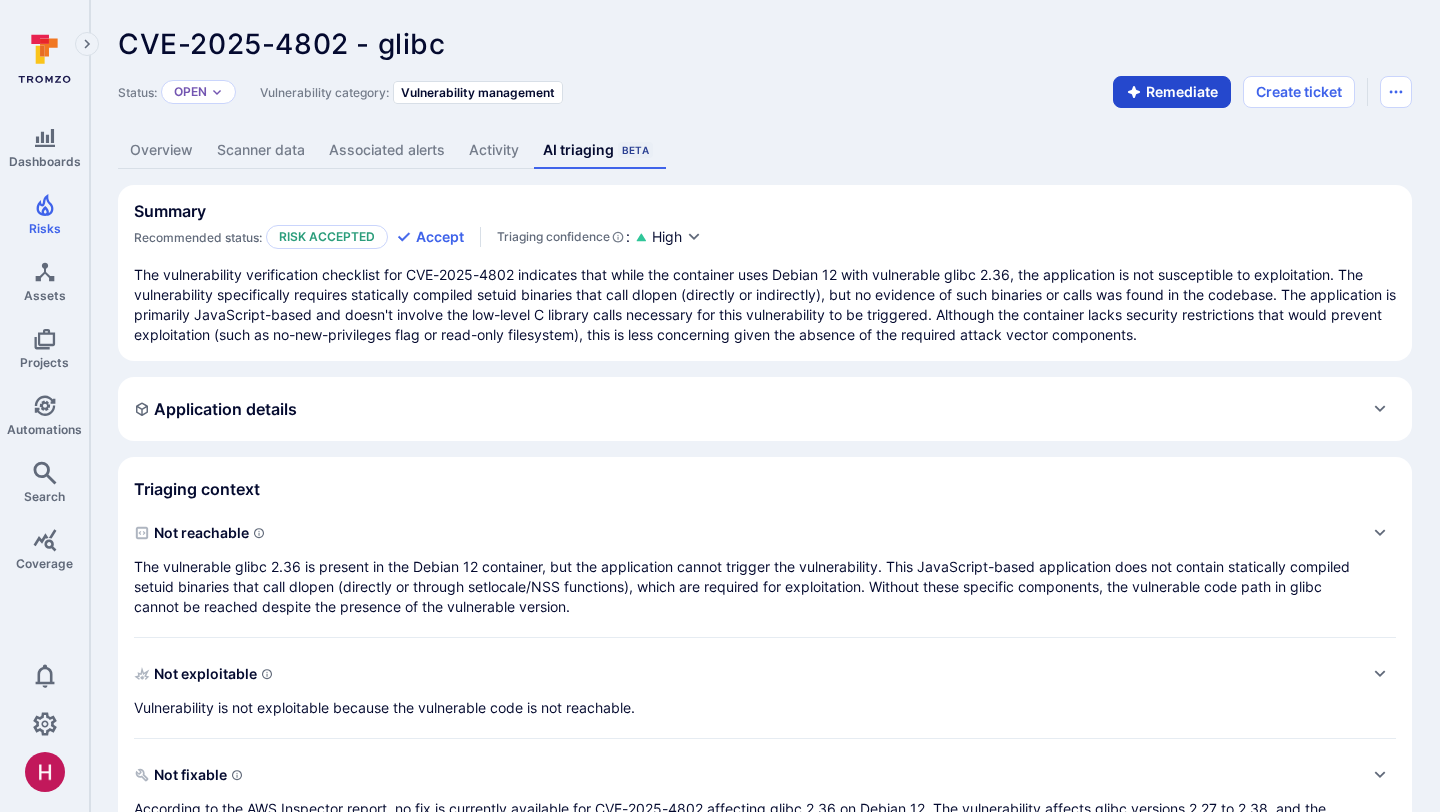 click on "Remediate" at bounding box center [1172, 92] 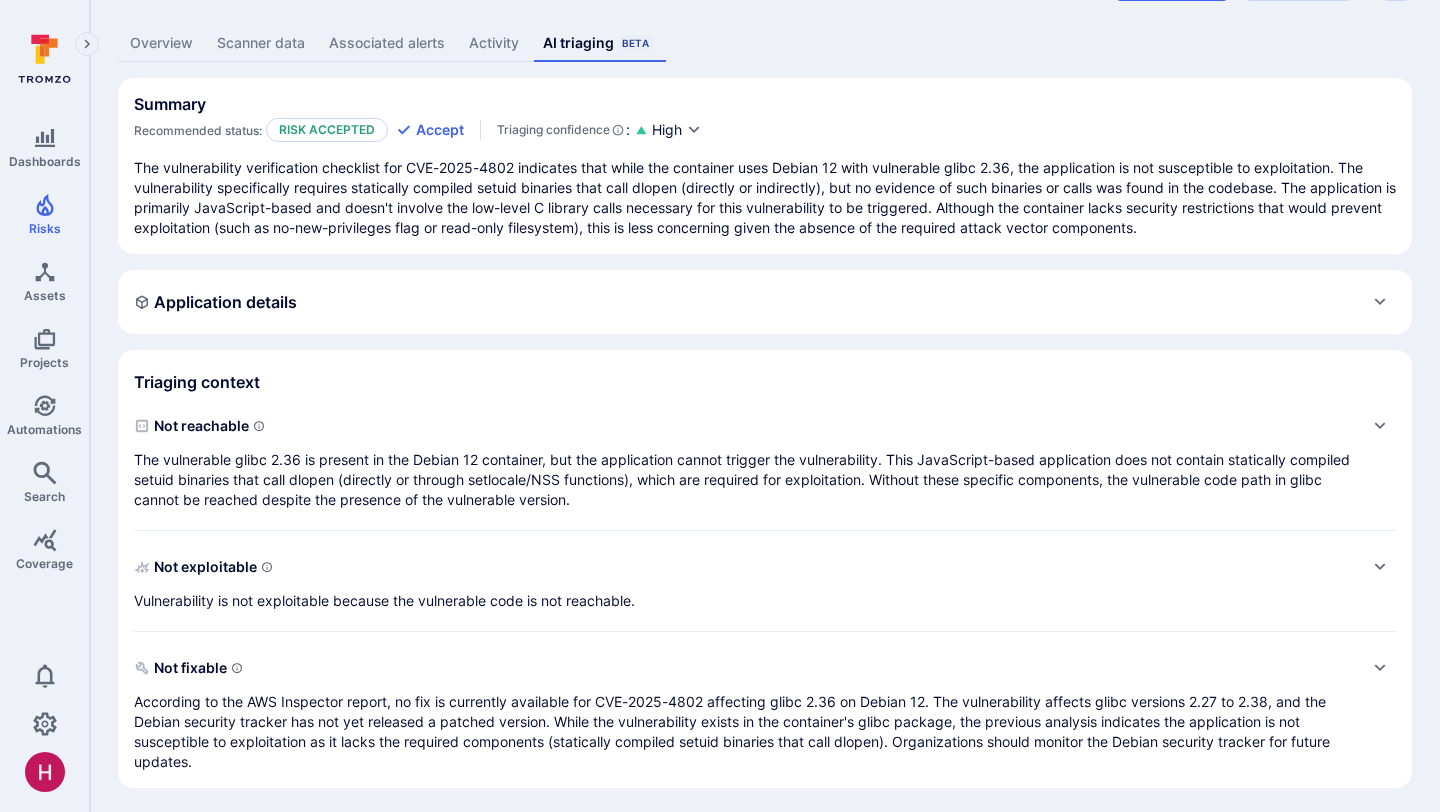 scroll, scrollTop: 0, scrollLeft: 0, axis: both 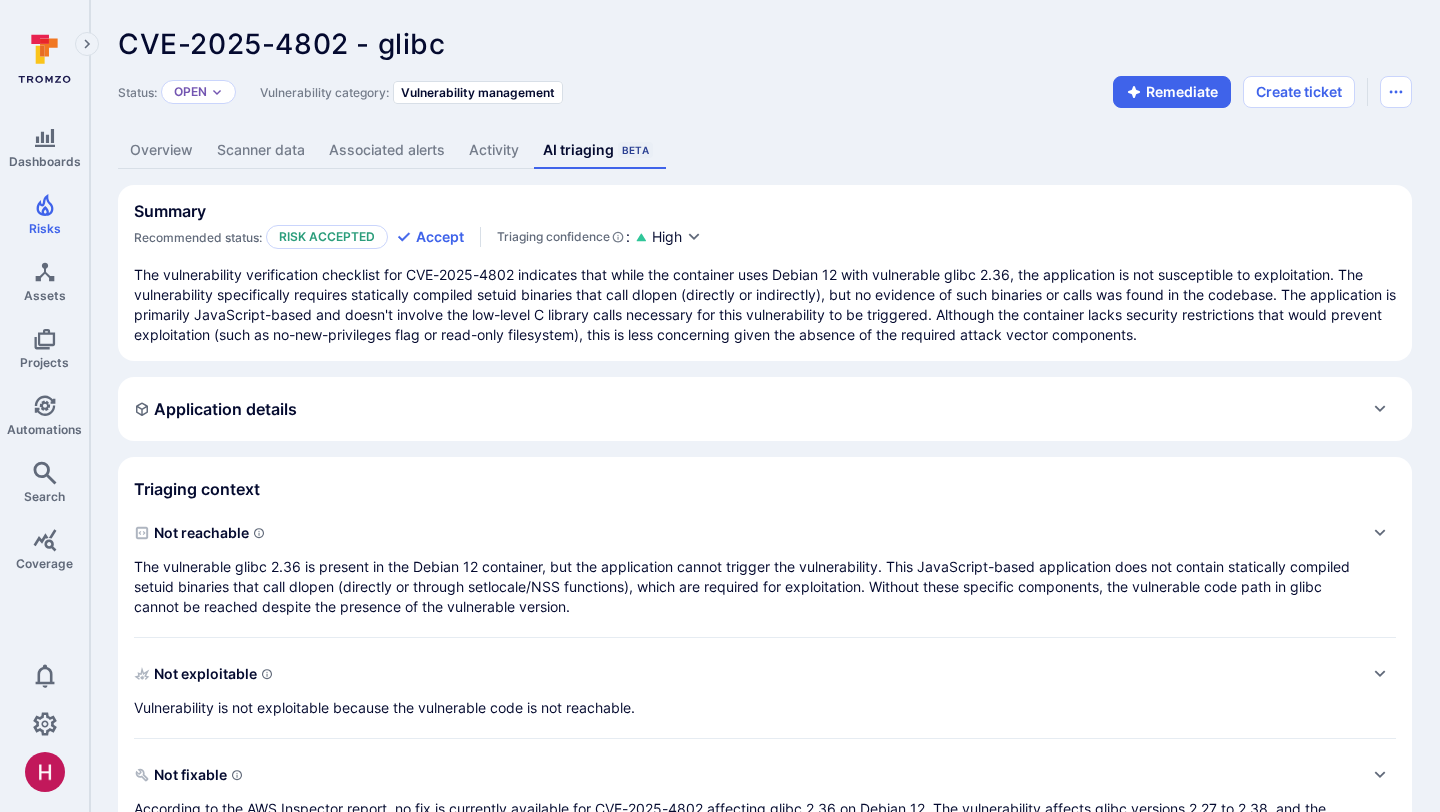 click on "Activity" at bounding box center (494, 150) 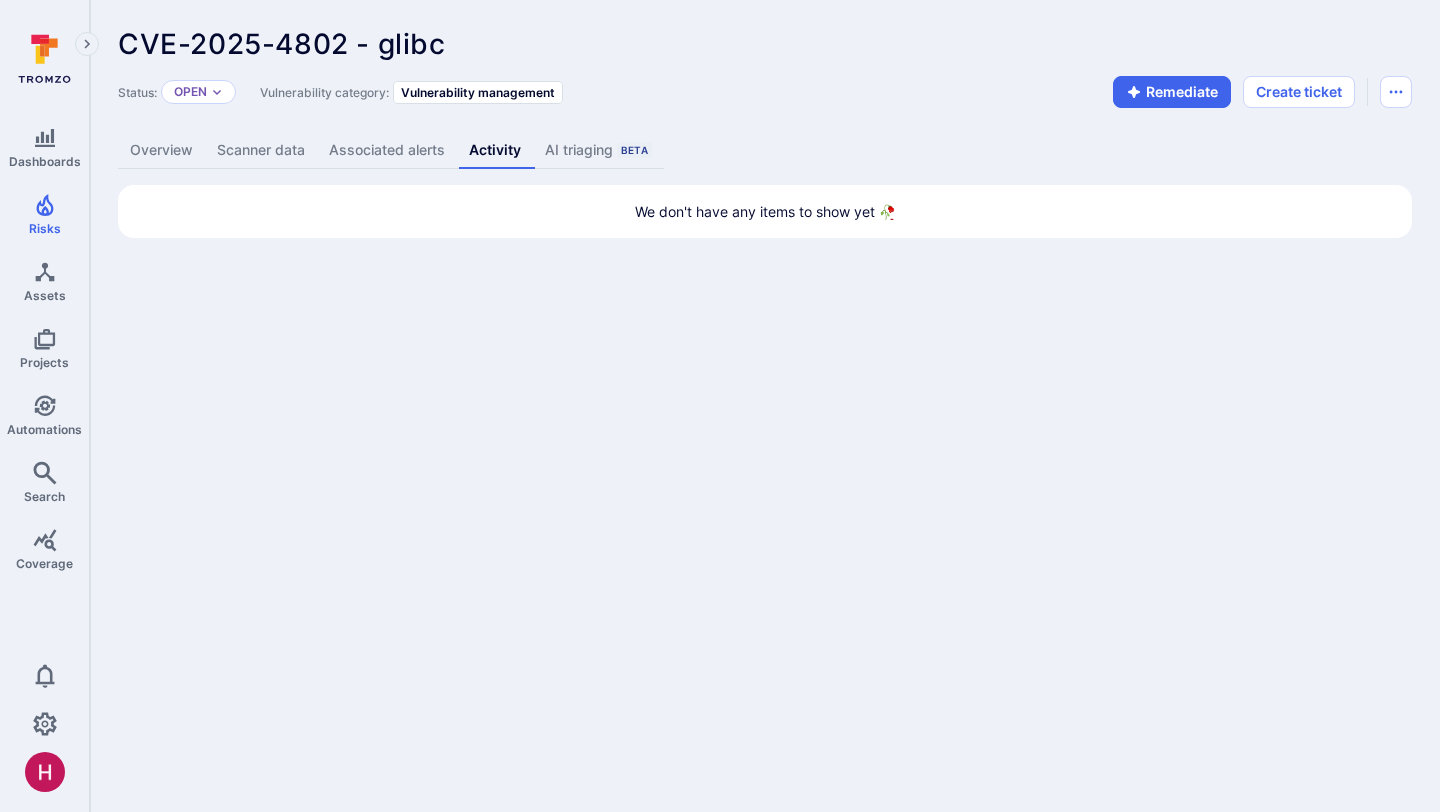 click on "Overview" at bounding box center (161, 150) 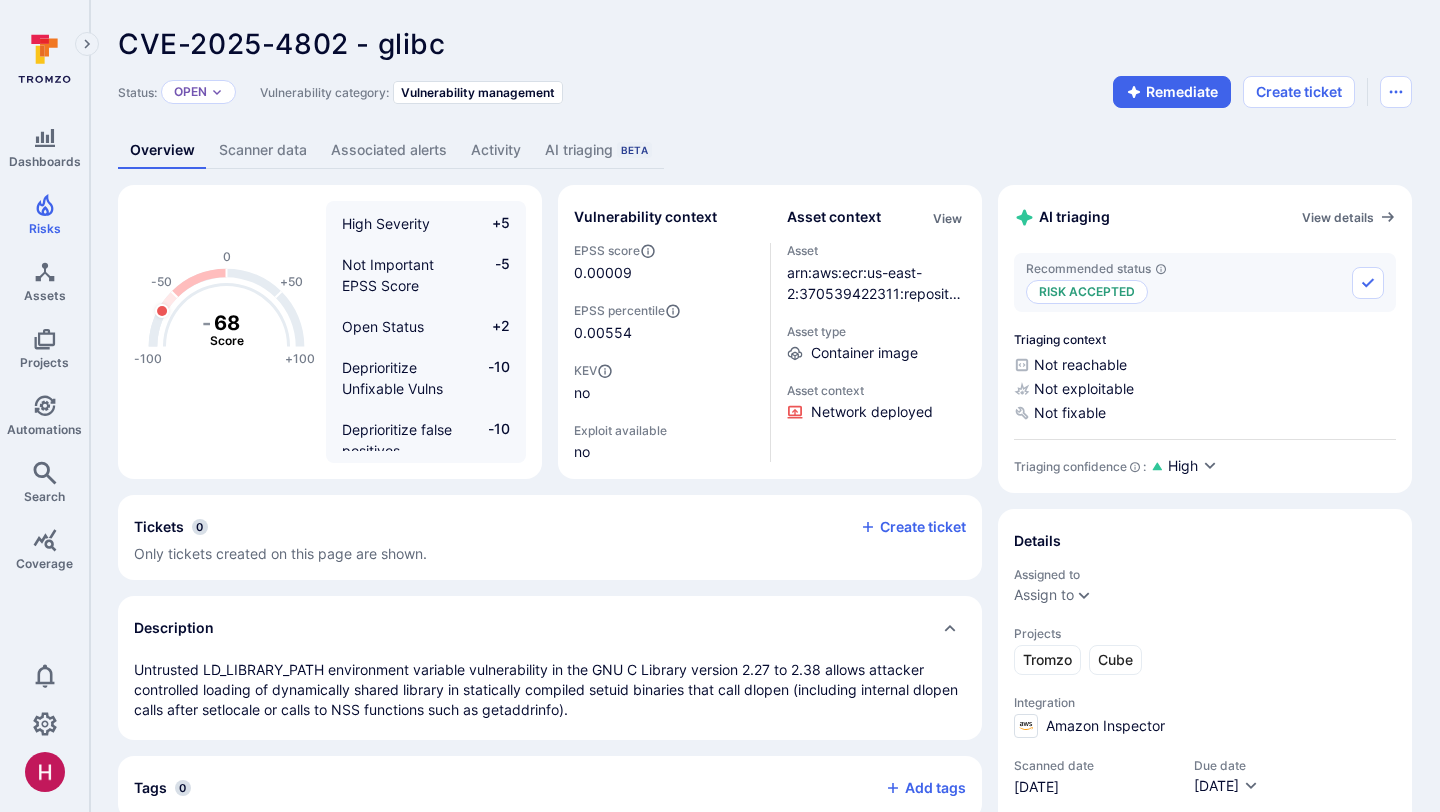 click on "AI triaging  Beta" at bounding box center (598, 150) 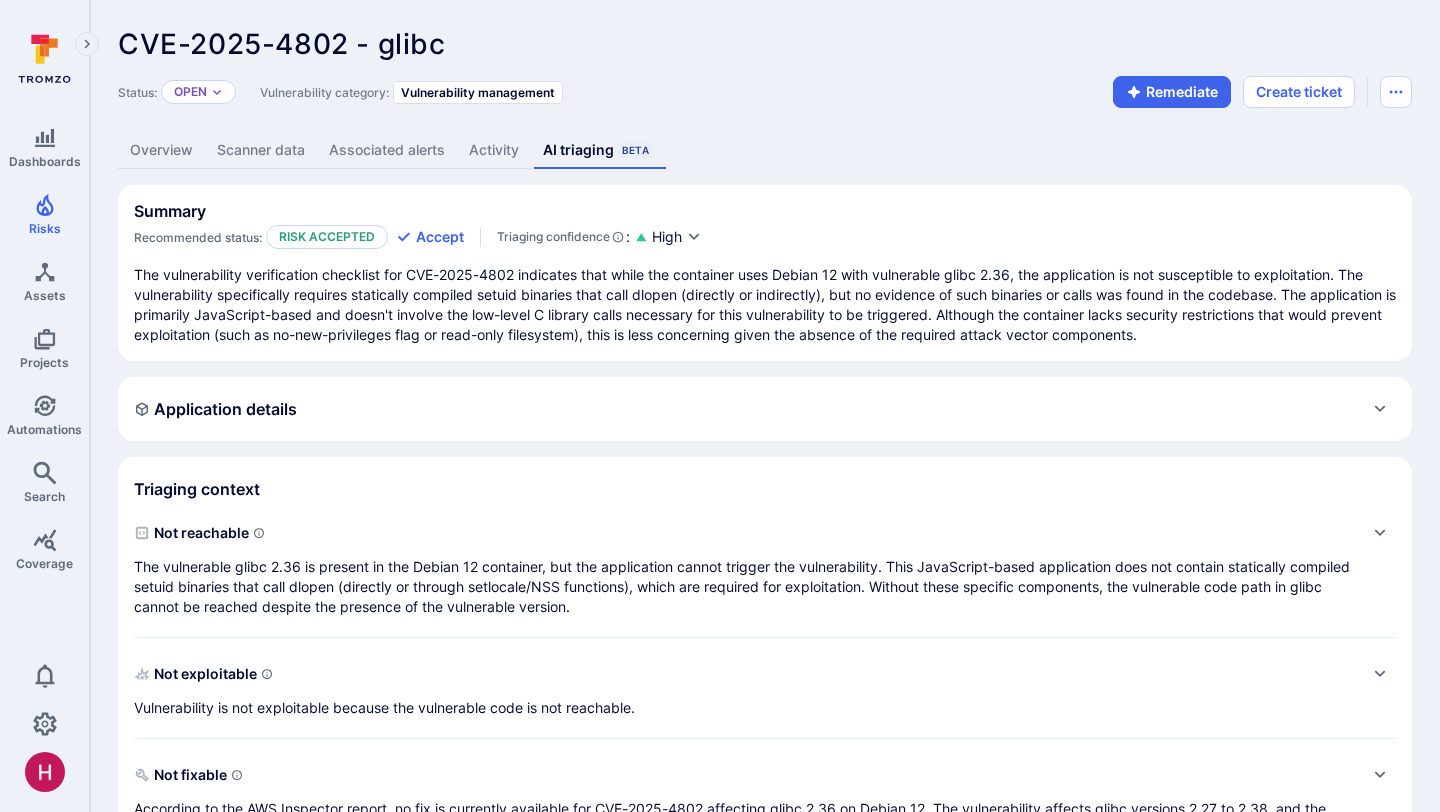 click on "CVE-2025-4802 - glibc ...   Show  more Status: Open Vulnerability category: Vulnerability management Remediate Create ticket Overview Scanner data Associated alerts Activity AI triaging  Beta Summary Recommended status: Risk accepted Accept Triaging confidence : High The vulnerability verification checklist for CVE-2025-4802 indicates that while the container uses Debian 12 with vulnerable glibc 2.36, the application is not susceptible to exploitation. The vulnerability specifically requires statically compiled setuid binaries that call dlopen (directly or indirectly), but no evidence of such binaries or calls was found in the codebase. The application is primarily JavaScript-based and doesn't involve the low-level C library calls necessary for this vulnerability to be triggered. Although the container lacks security restrictions that would prevent exploitation (such as no-new-privileges flag or read-only filesystem), this is less concerning given the absence of the required attack vector components. N/A npm" at bounding box center [765, 461] 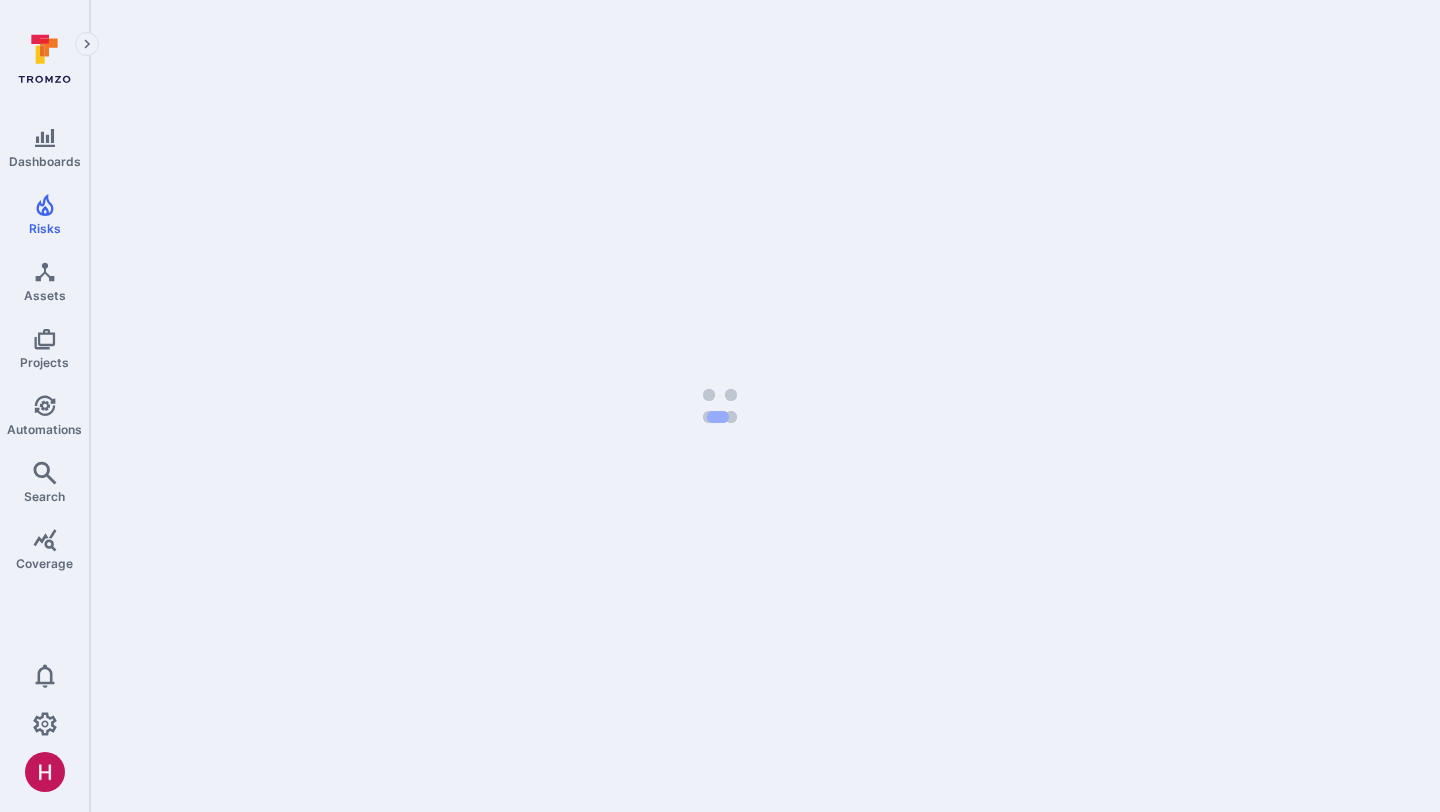 scroll, scrollTop: 0, scrollLeft: 0, axis: both 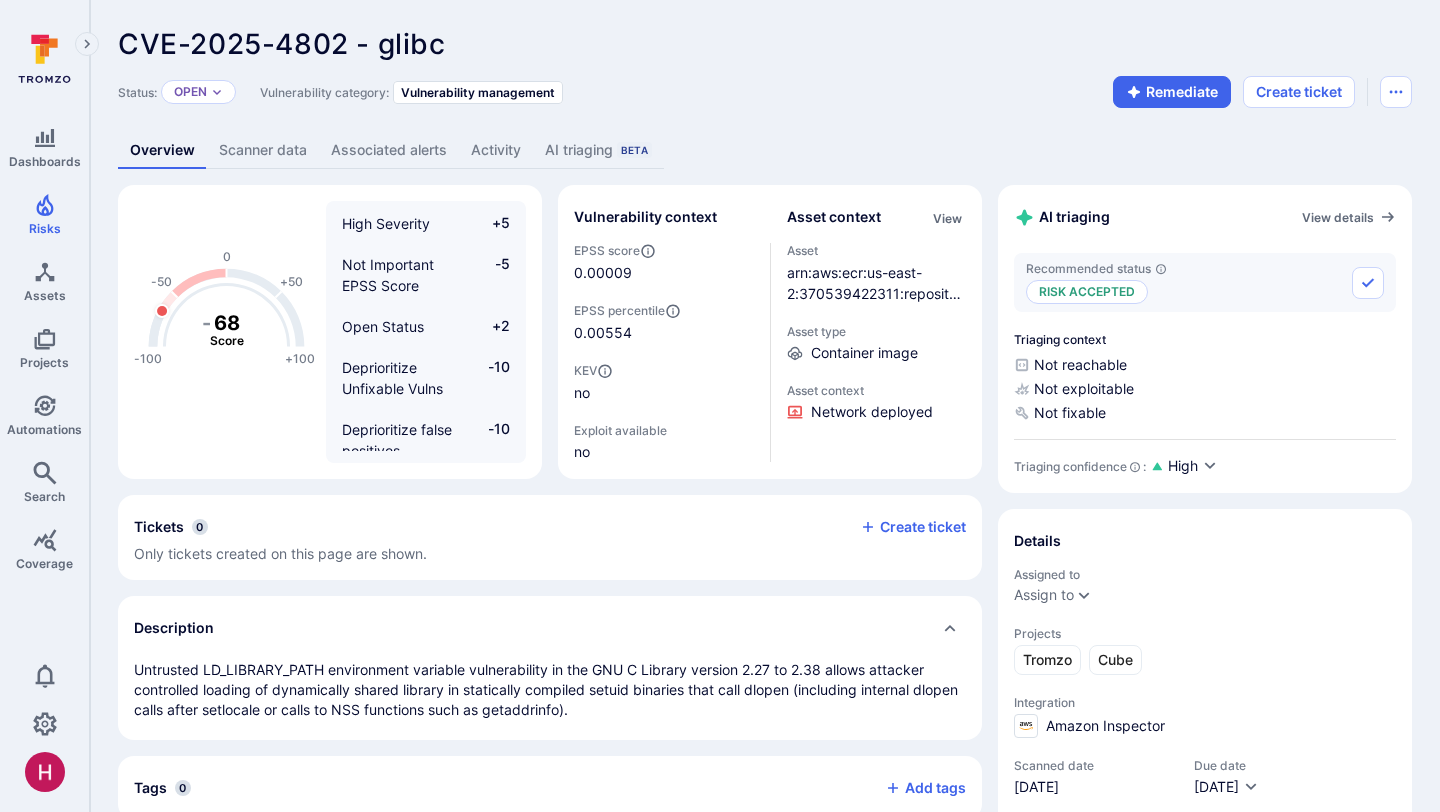 click on "AI triaging  Beta" at bounding box center (598, 150) 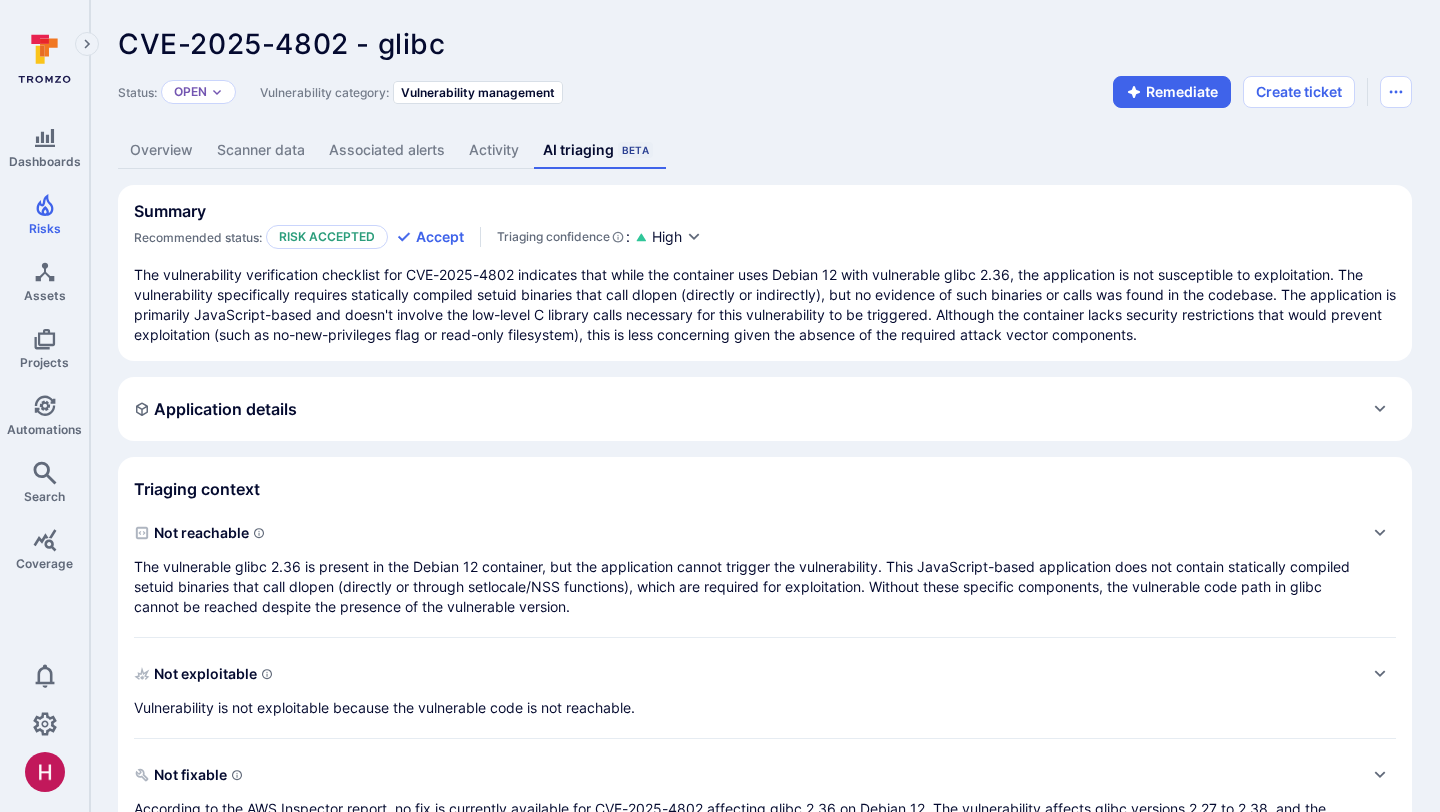 click on "The vulnerable glibc 2.36 is present in the Debian 12 container, but the application cannot trigger the vulnerability. This JavaScript-based application does not contain statically compiled setuid binaries that call dlopen (directly or through setlocale/NSS functions), which are required for exploitation. Without these specific components, the vulnerable code path in glibc cannot be reached despite the presence of the vulnerable version." at bounding box center [745, 587] 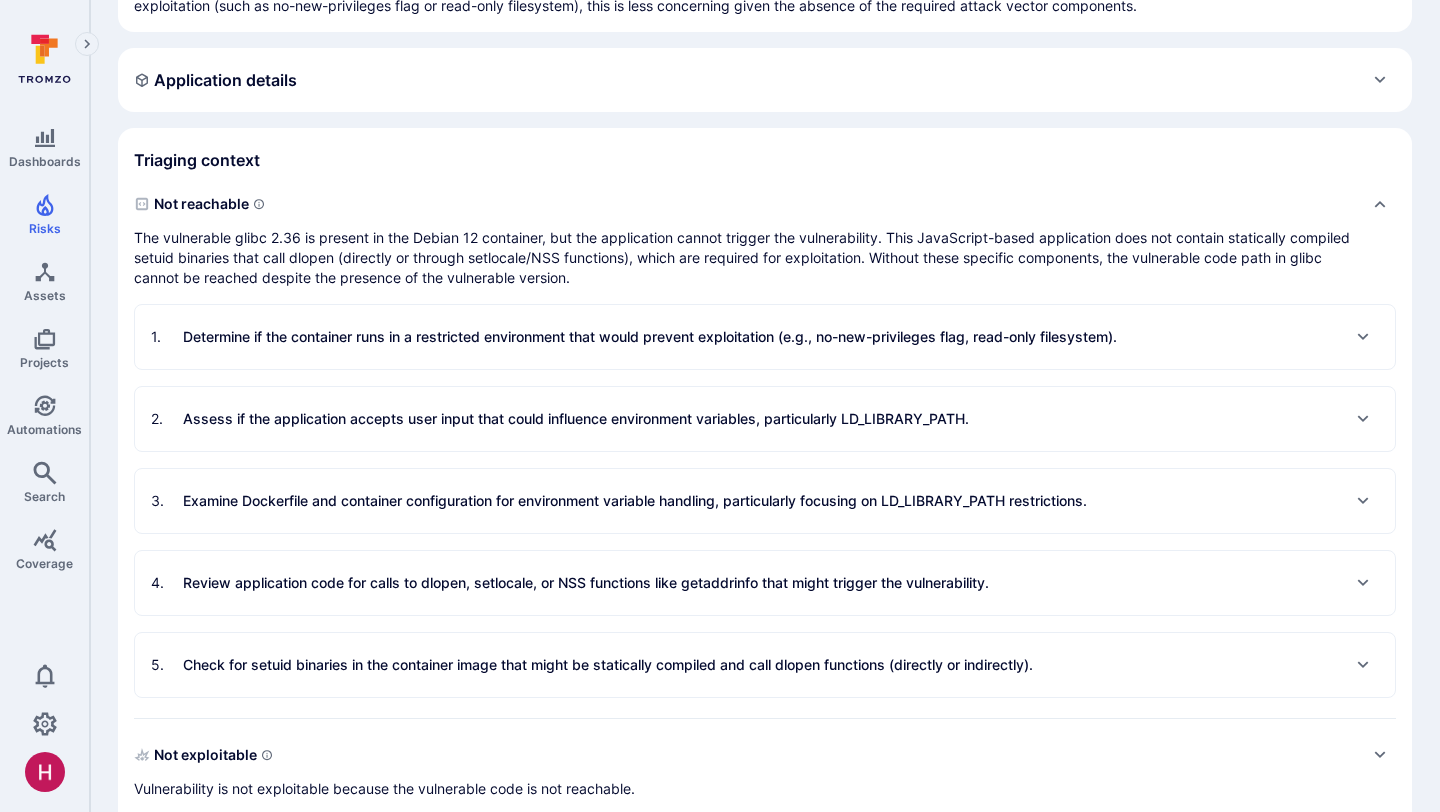 scroll, scrollTop: 342, scrollLeft: 0, axis: vertical 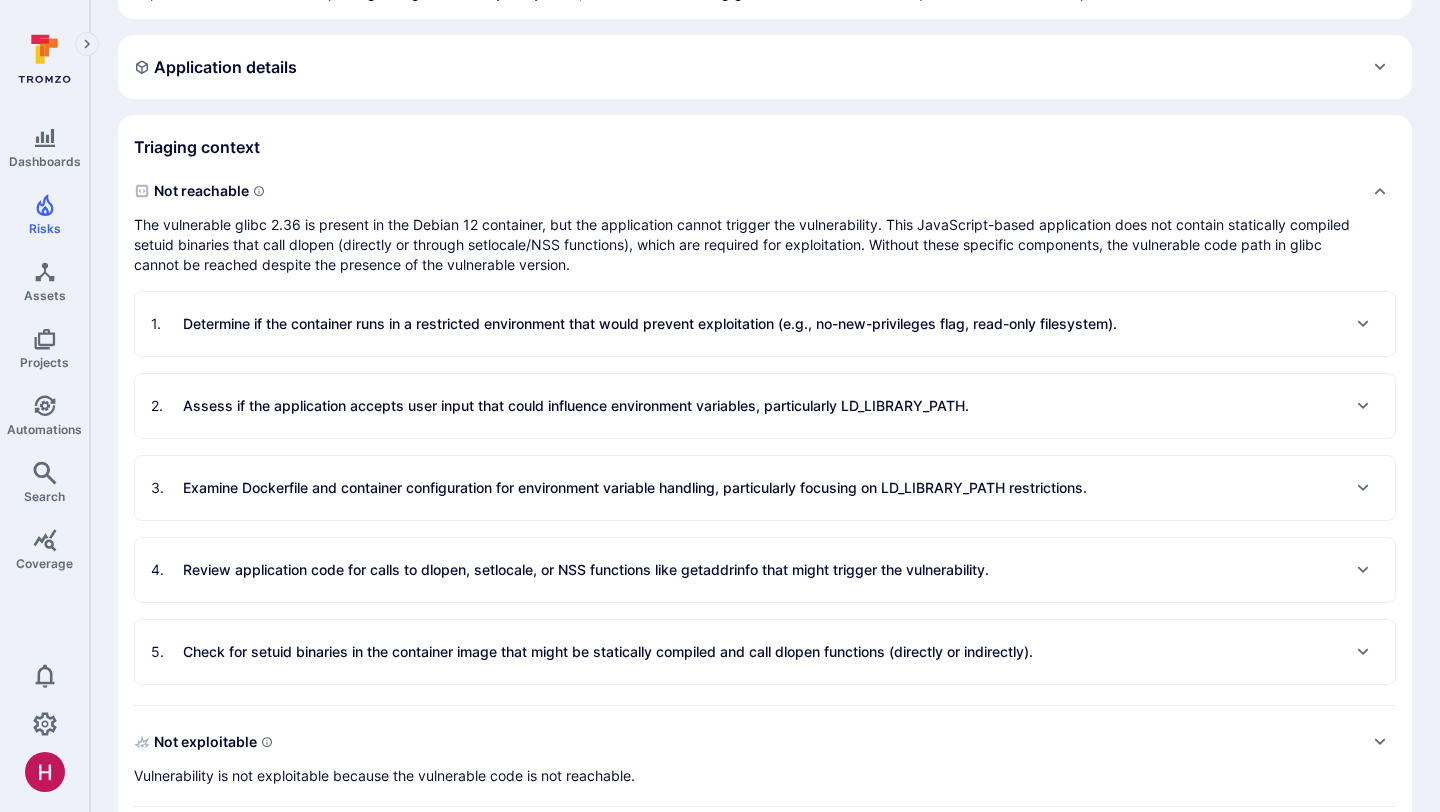 click on "Review application code for calls to dlopen, setlocale, or NSS functions like getaddrinfo that might trigger the vulnerability." at bounding box center [586, 570] 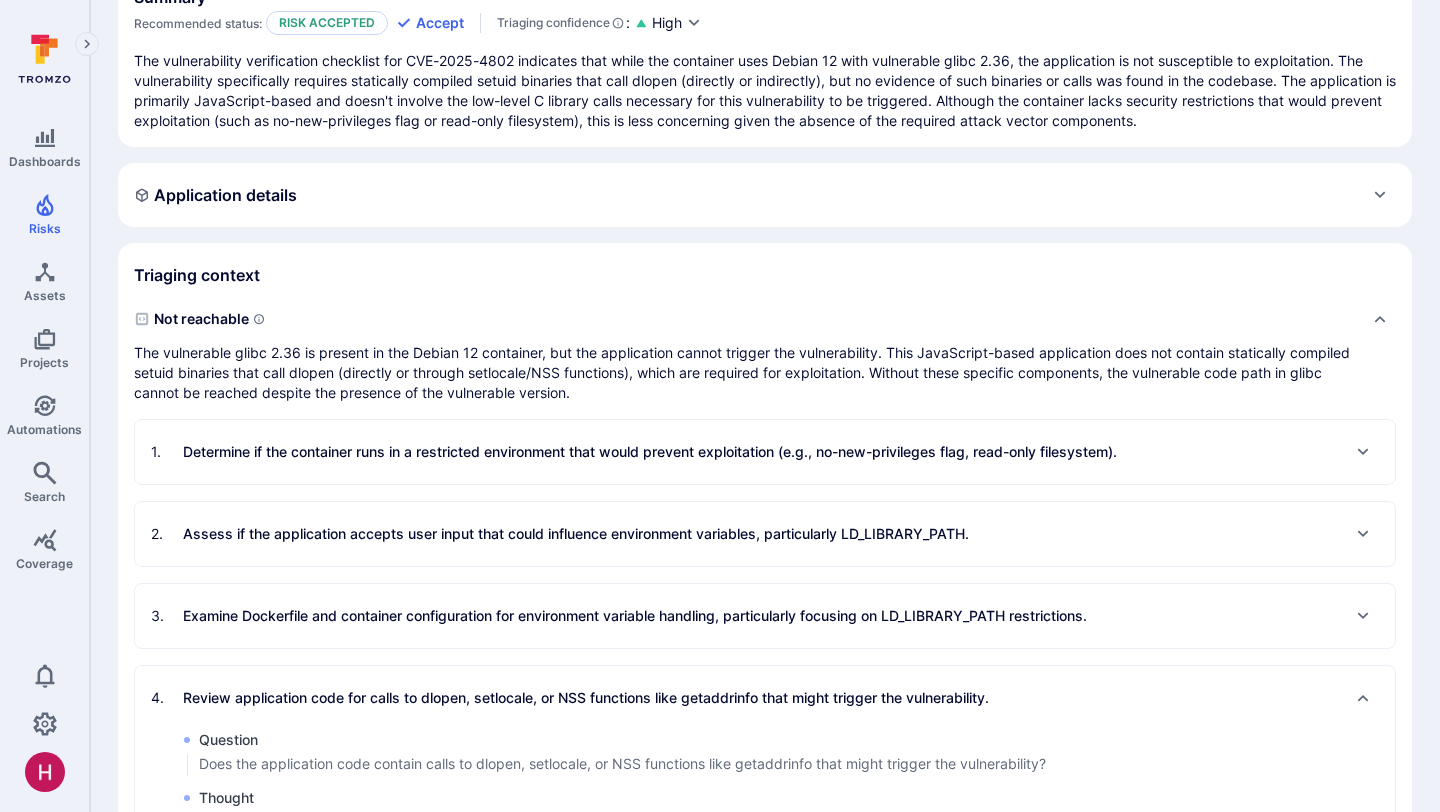 scroll, scrollTop: 0, scrollLeft: 0, axis: both 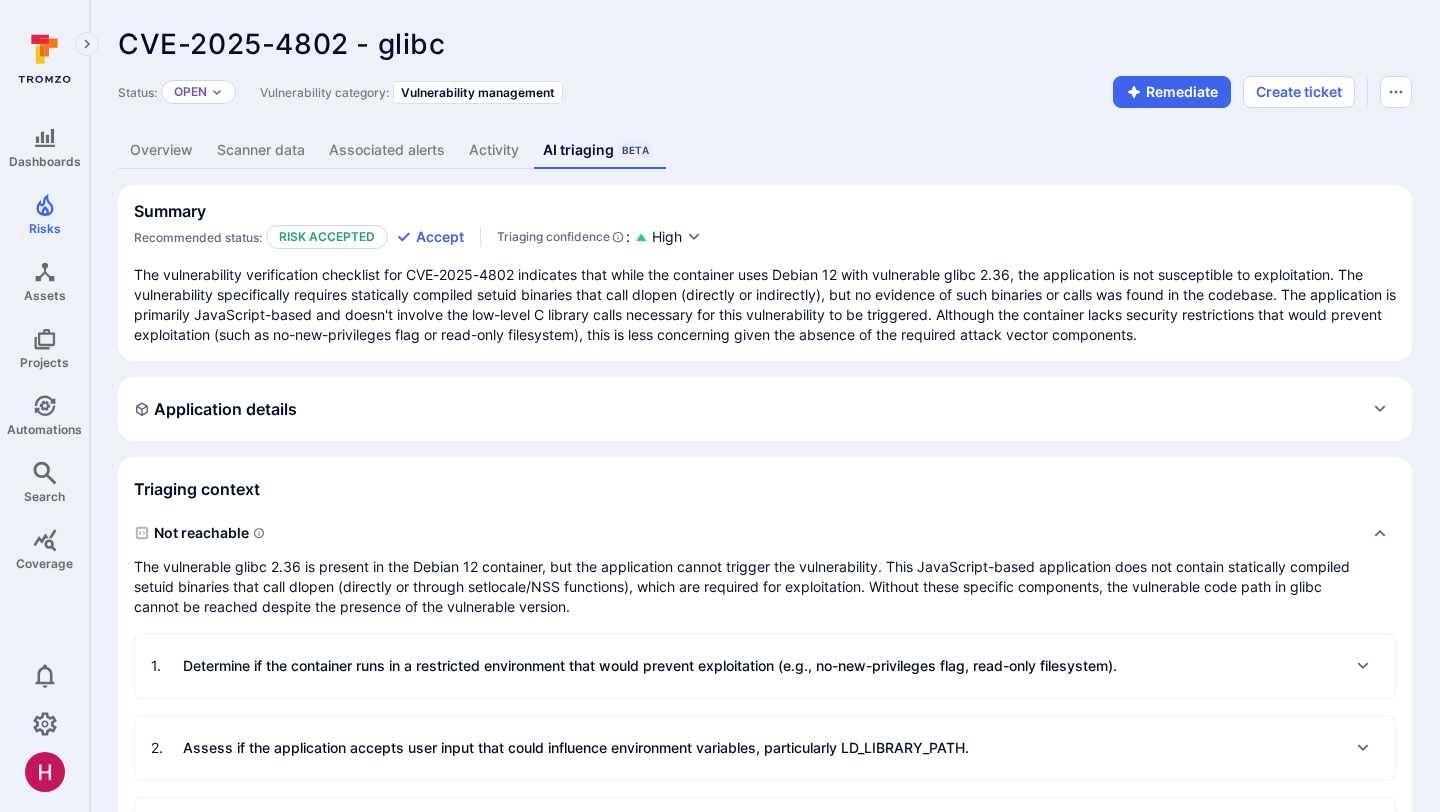 click on "Overview" at bounding box center (161, 150) 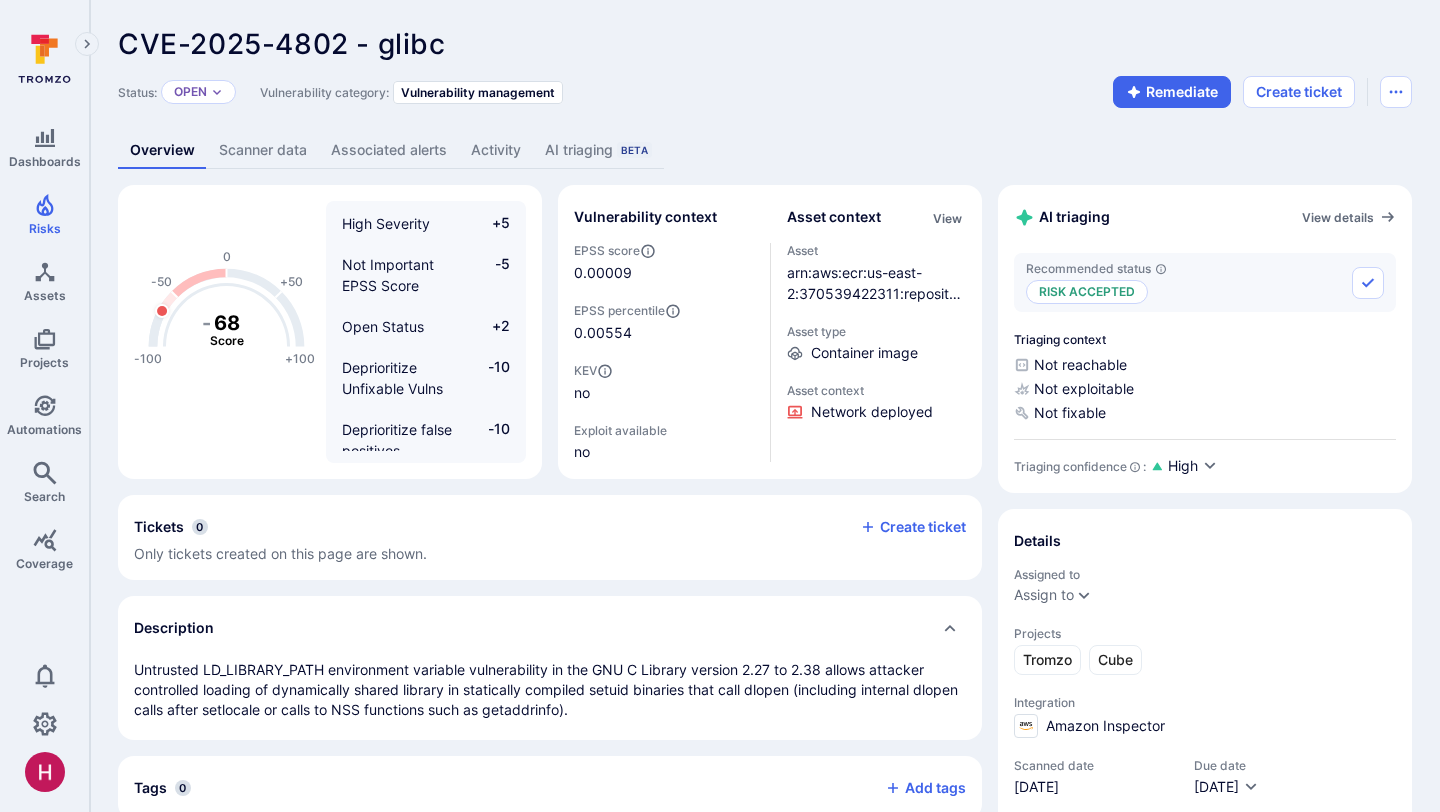click on "Untrusted LD_LIBRARY_PATH environment variable vulnerability in the GNU C Library version 2.27 to 2.38 allows attacker controlled loading of dynamically shared library in statically compiled setuid binaries that call dlopen (including internal dlopen calls after setlocale or calls to NSS functions such as getaddrinfo)." at bounding box center [550, 690] 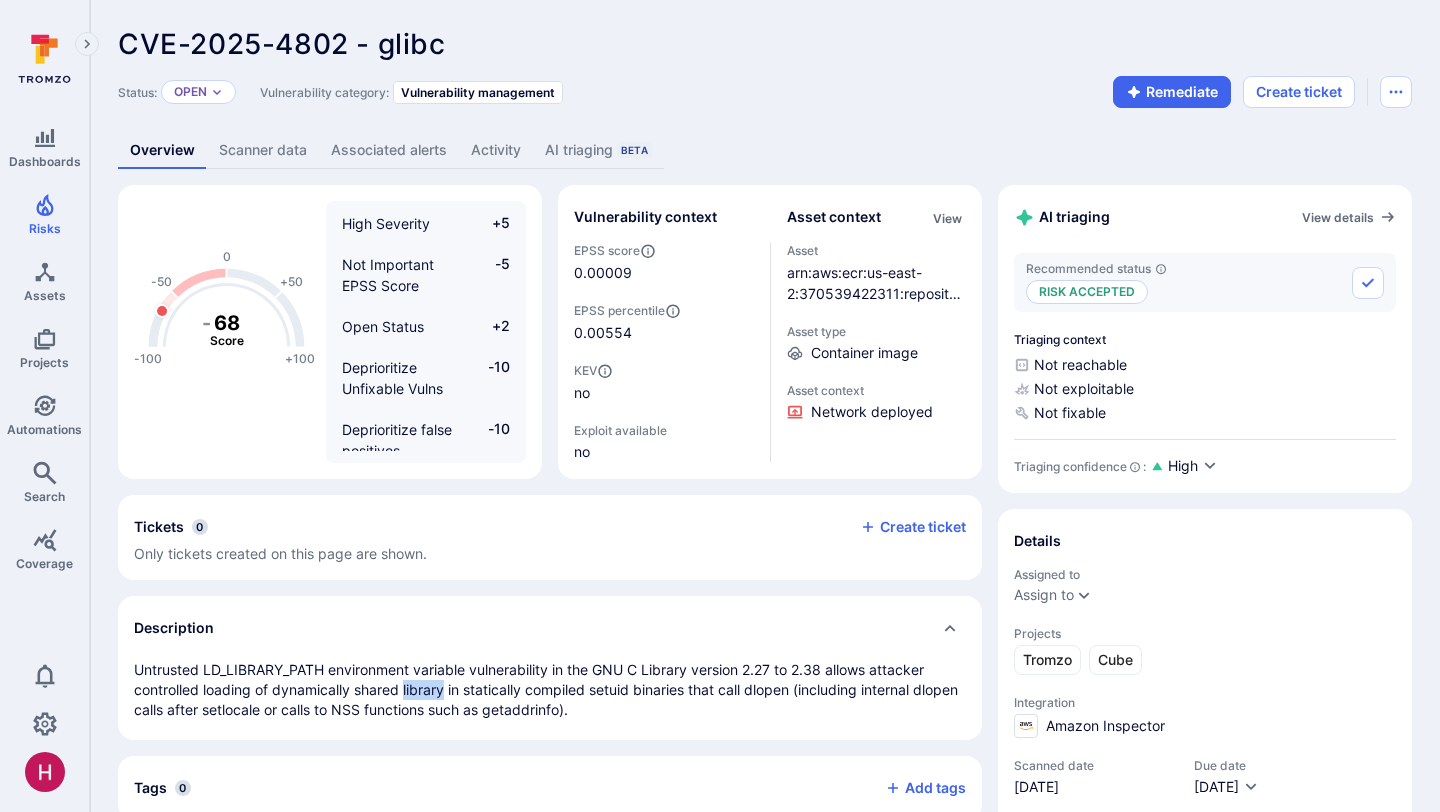 click on "Untrusted LD_LIBRARY_PATH environment variable vulnerability in the GNU C Library version 2.27 to 2.38 allows attacker controlled loading of dynamically shared library in statically compiled setuid binaries that call dlopen (including internal dlopen calls after setlocale or calls to NSS functions such as getaddrinfo)." at bounding box center [550, 690] 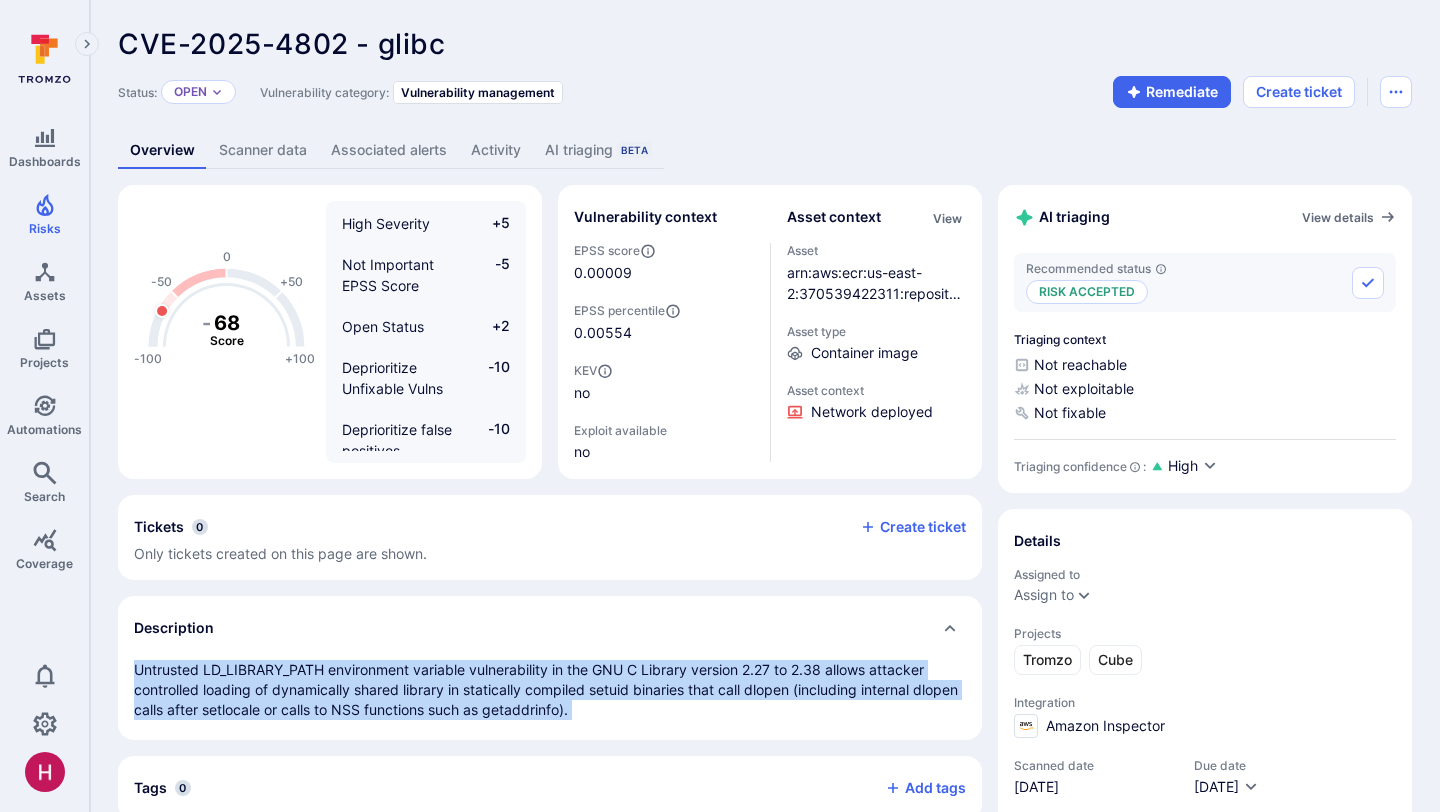 click on "Untrusted LD_LIBRARY_PATH environment variable vulnerability in the GNU C Library version 2.27 to 2.38 allows attacker controlled loading of dynamically shared library in statically compiled setuid binaries that call dlopen (including internal dlopen calls after setlocale or calls to NSS functions such as getaddrinfo)." at bounding box center [550, 690] 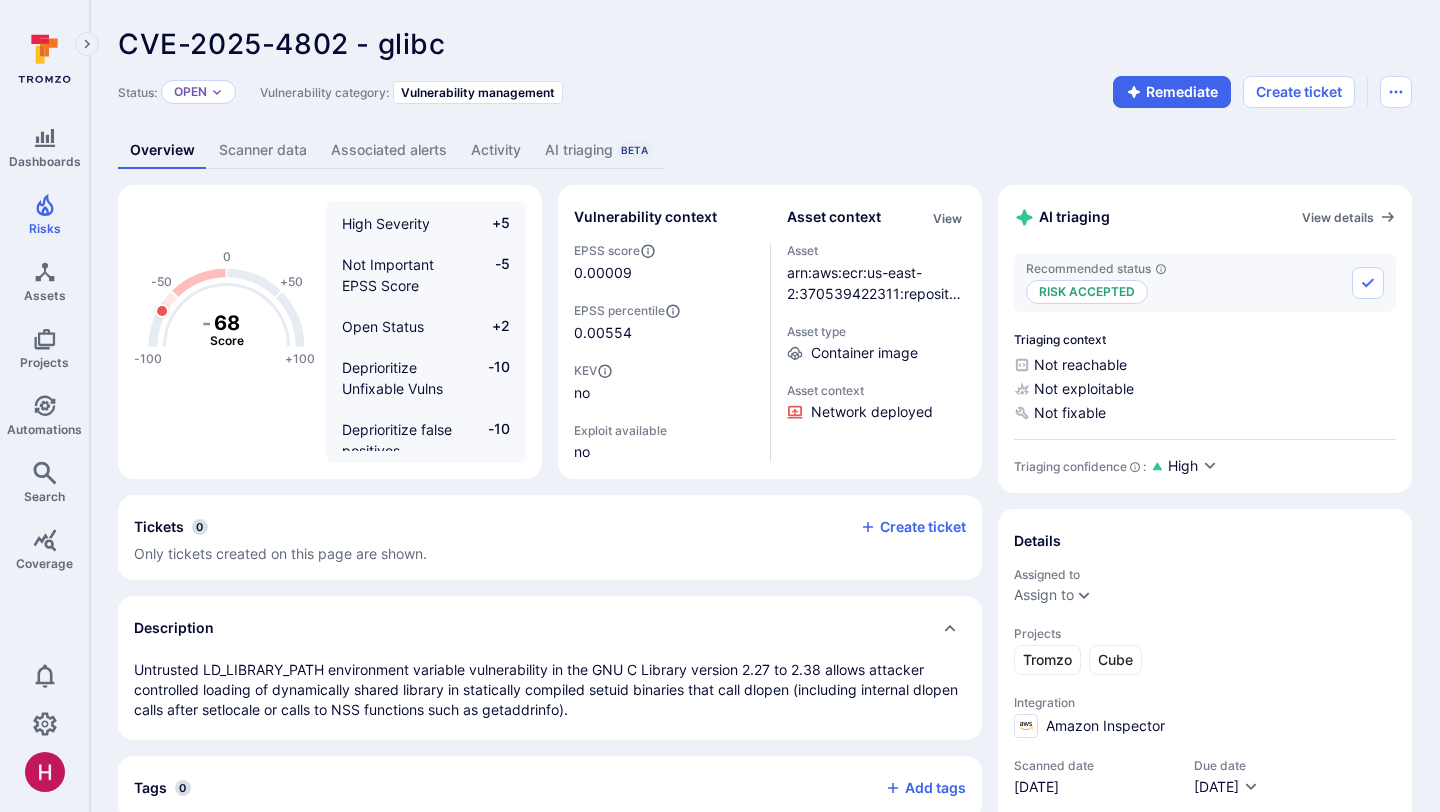 click on "CVE-2025-4802 - glibc" at bounding box center (282, 44) 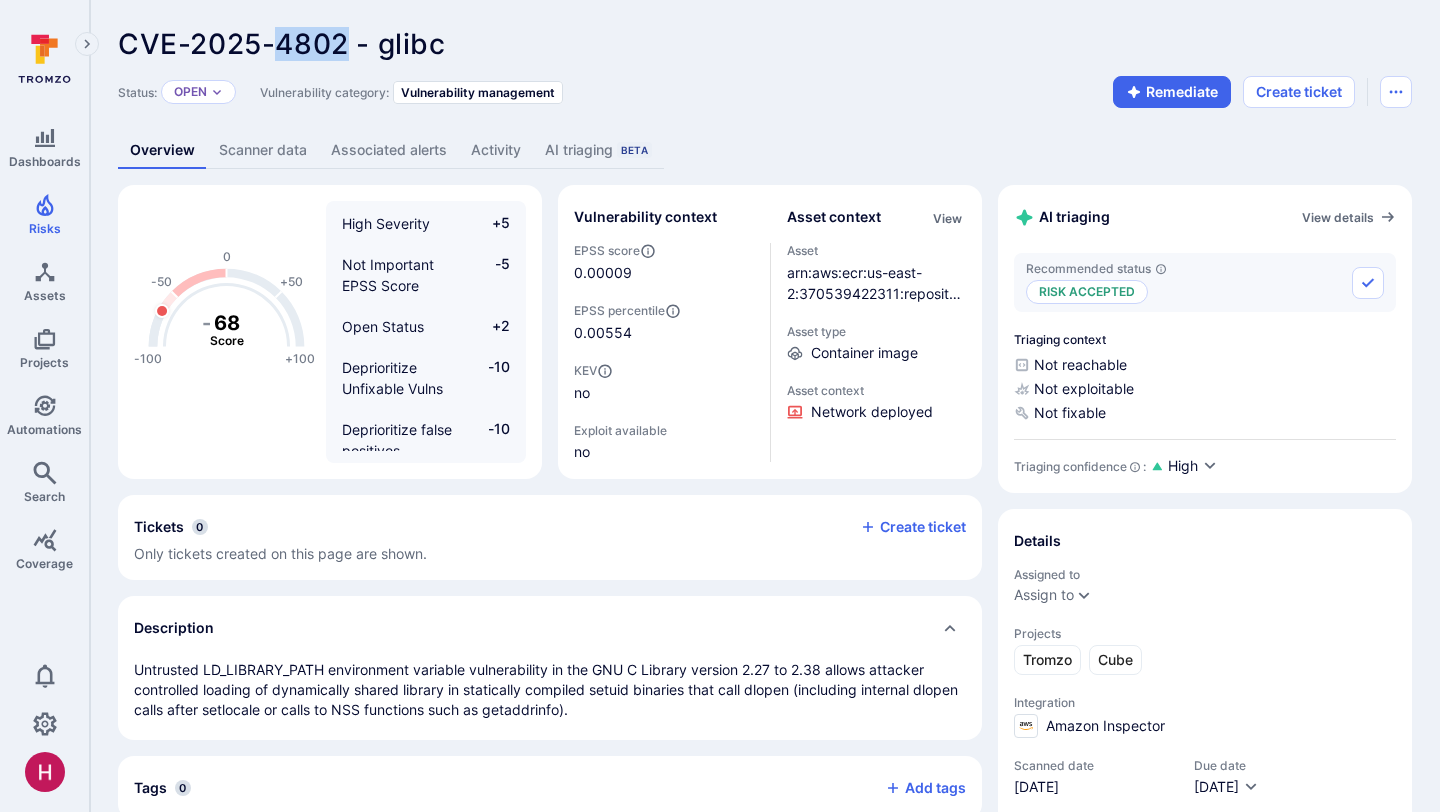 click on "CVE-2025-4802 - glibc" at bounding box center [282, 44] 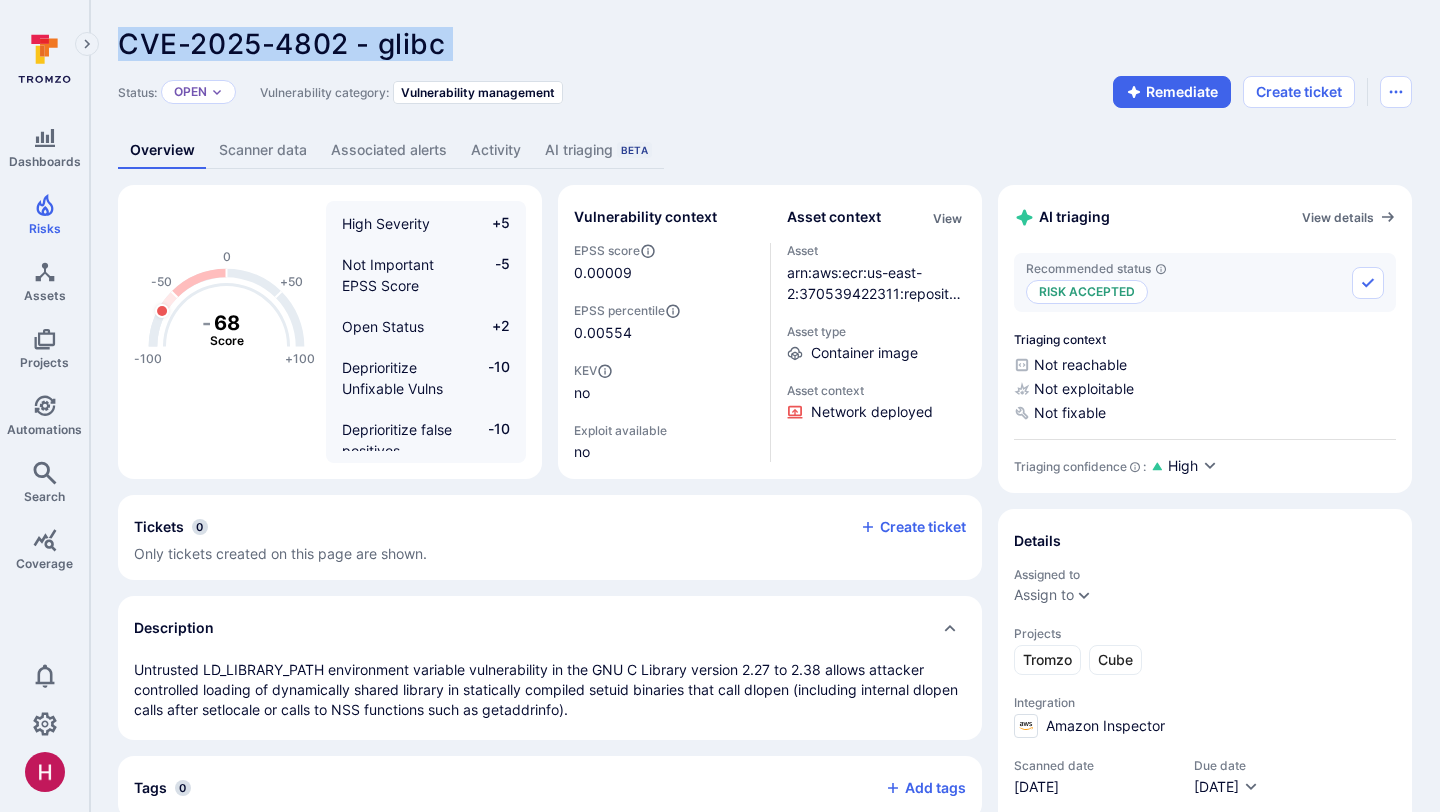 click on "CVE-2025-4802 - glibc" at bounding box center [282, 44] 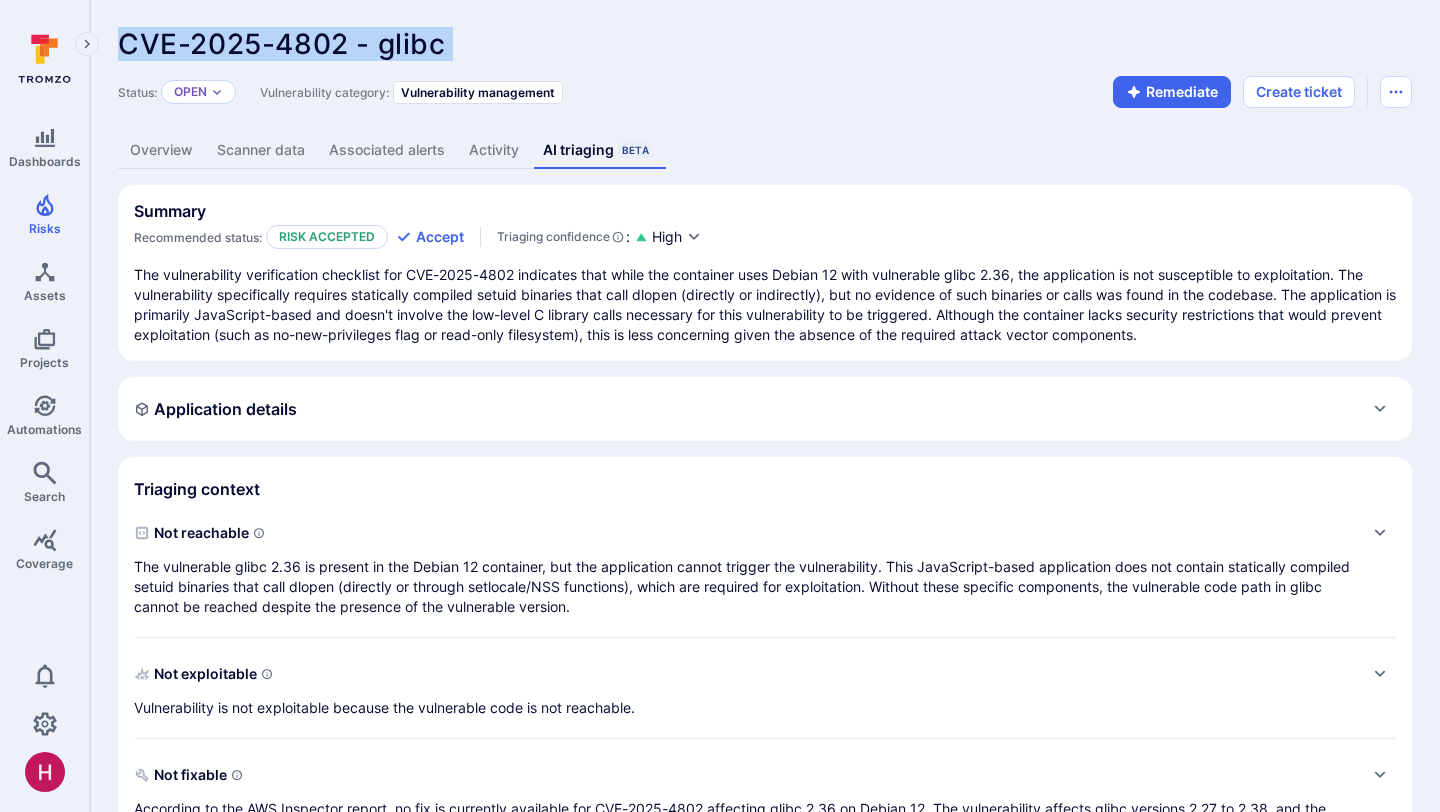 click on "Not reachable The vulnerable glibc 2.36 is present in the Debian 12 container, but the application cannot trigger the vulnerability. This JavaScript-based application does not contain statically compiled setuid binaries that call dlopen (directly or through setlocale/NSS functions), which are required for exploitation. Without these specific components, the vulnerable code path in glibc cannot be reached despite the presence of the vulnerable version." at bounding box center (745, 567) 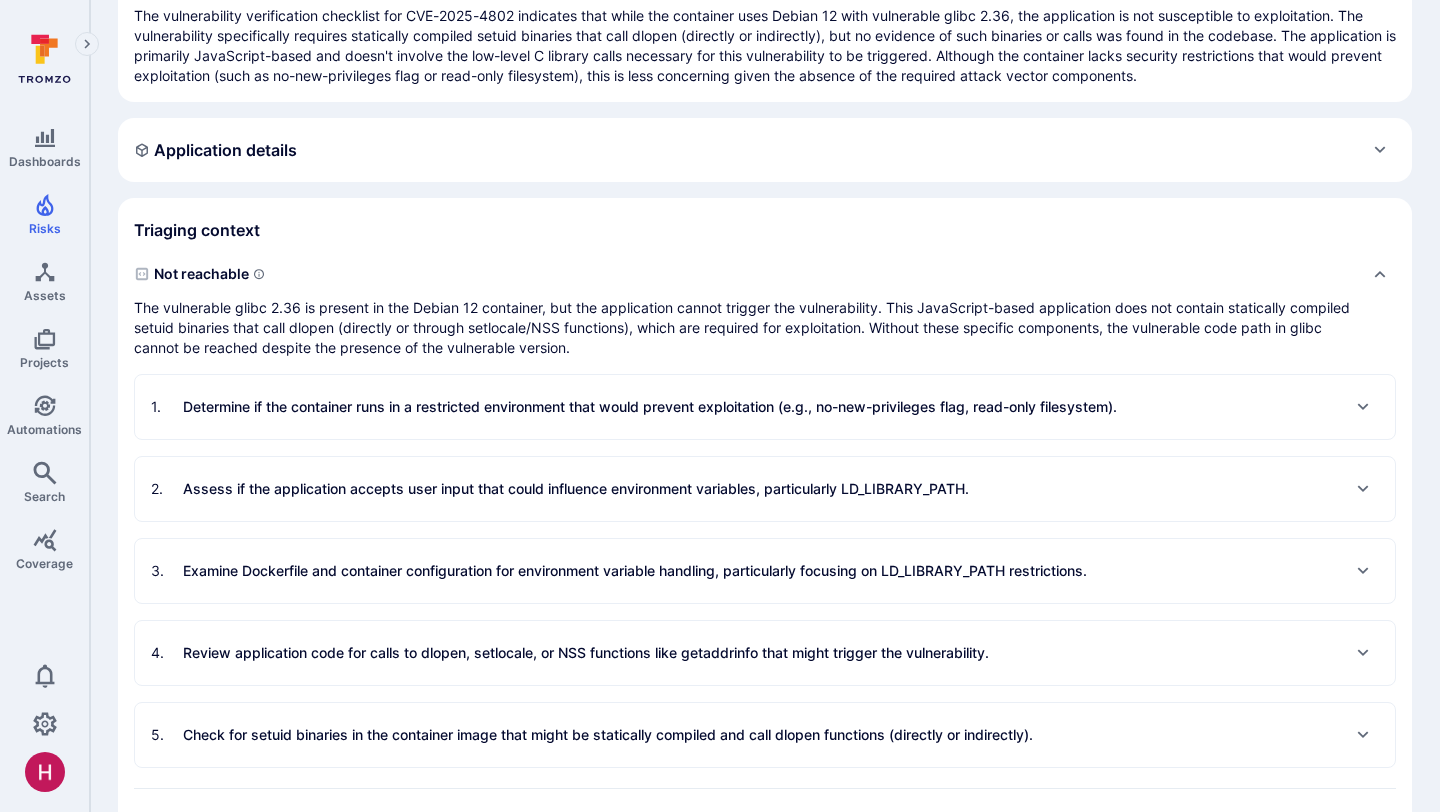 scroll, scrollTop: 263, scrollLeft: 0, axis: vertical 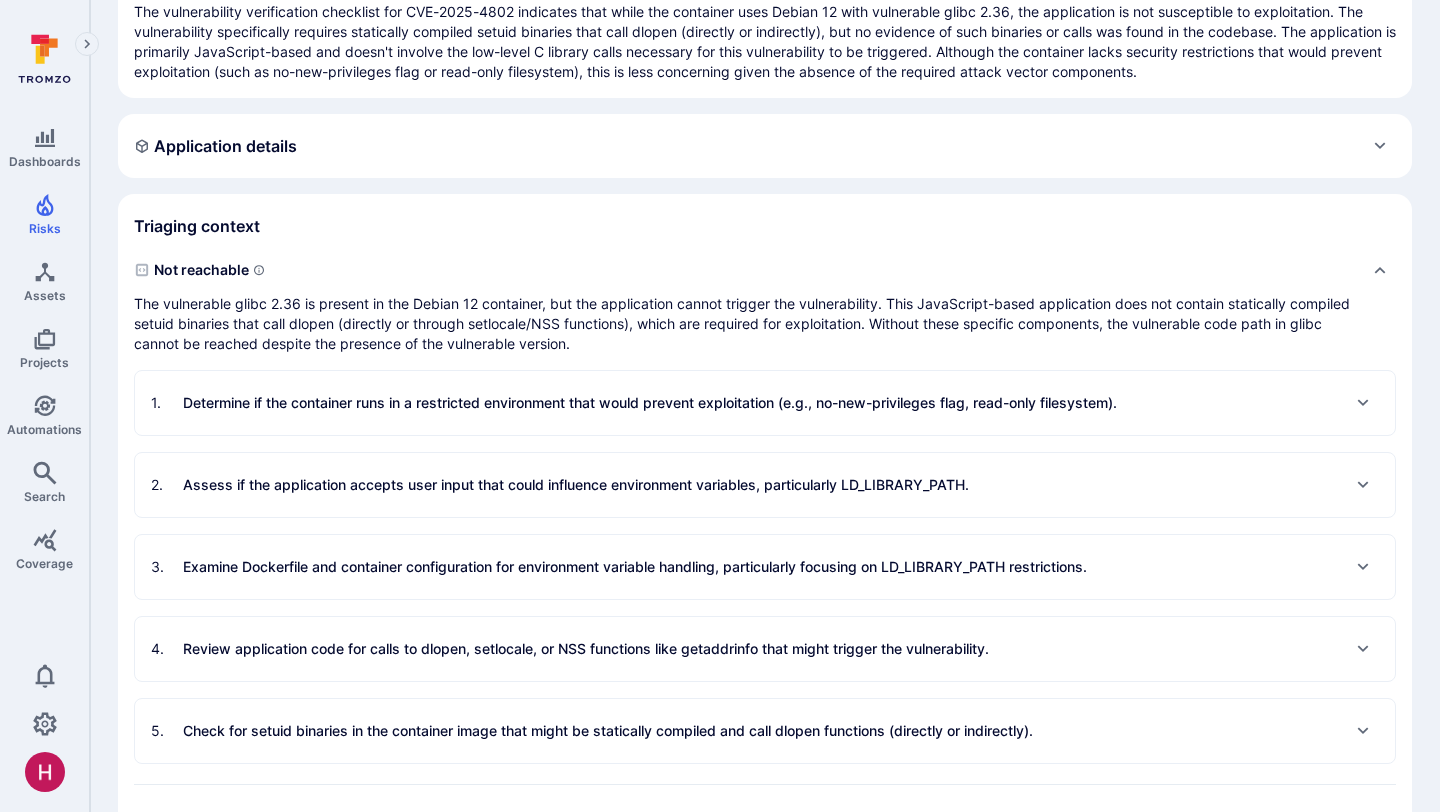 click on "4 . Review application code for calls to dlopen, setlocale, or NSS functions like getaddrinfo that might trigger the vulnerability." at bounding box center [570, 649] 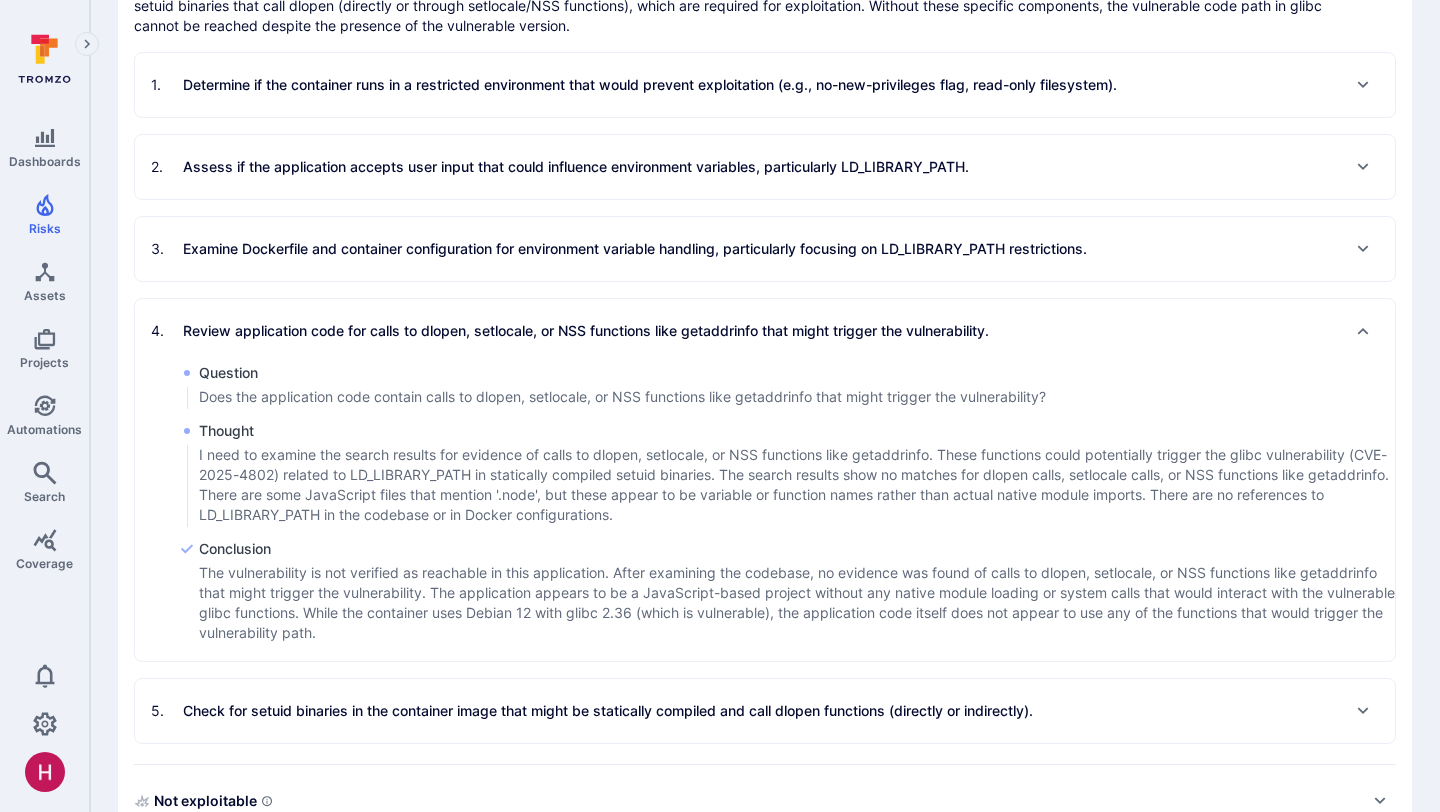 scroll, scrollTop: 589, scrollLeft: 0, axis: vertical 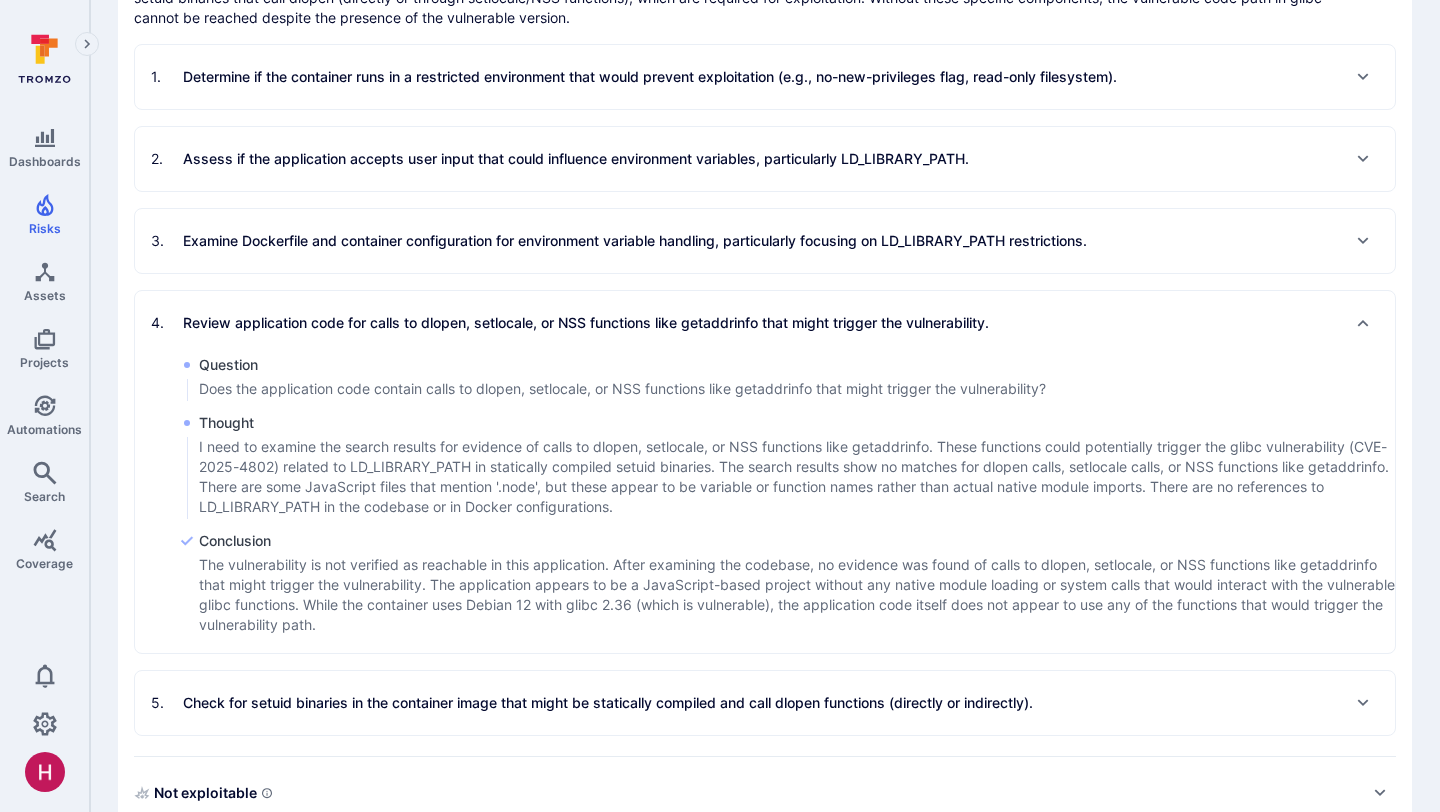 click on "Check for setuid binaries in the container image that might be statically compiled and call dlopen functions (directly or indirectly)." at bounding box center [608, 703] 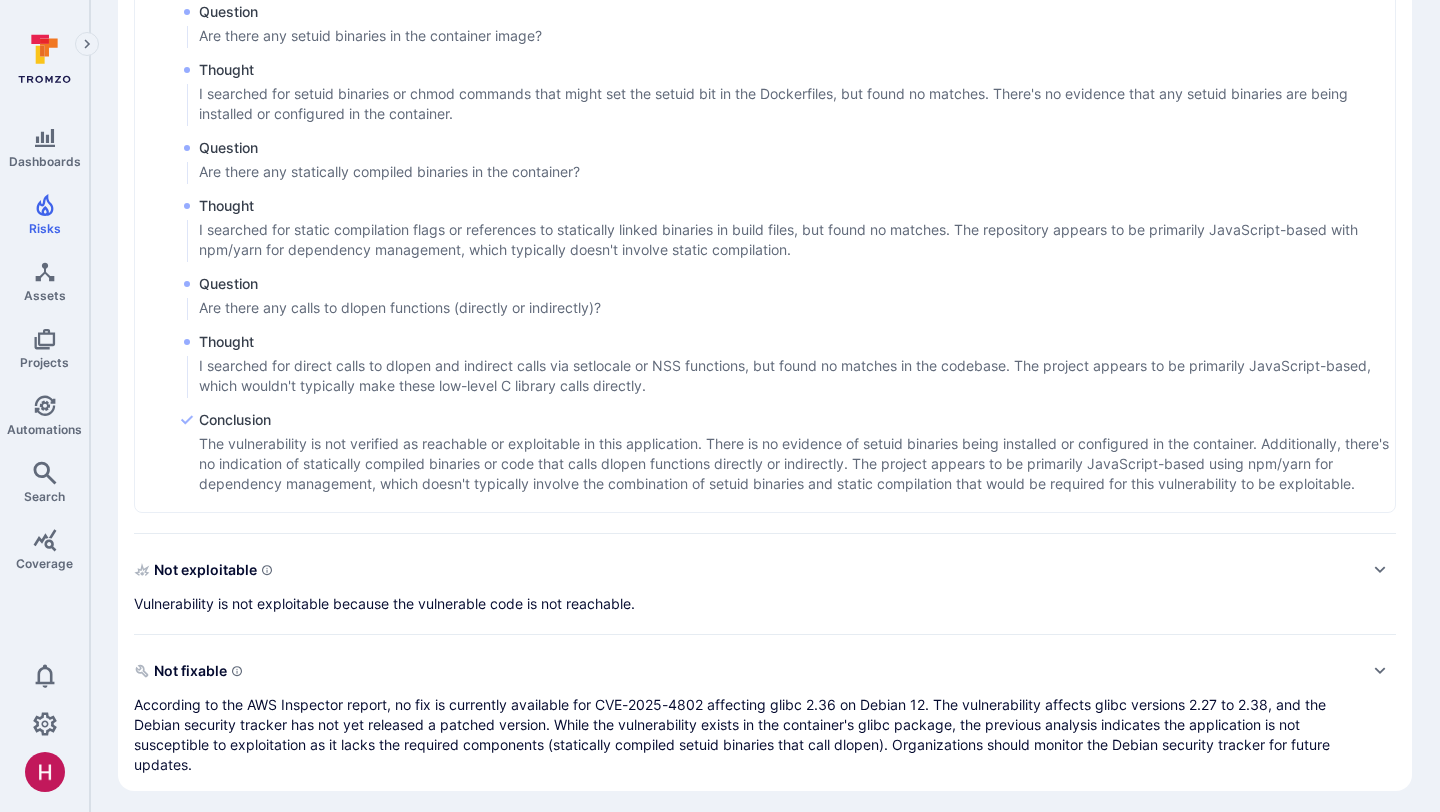 scroll, scrollTop: 1329, scrollLeft: 0, axis: vertical 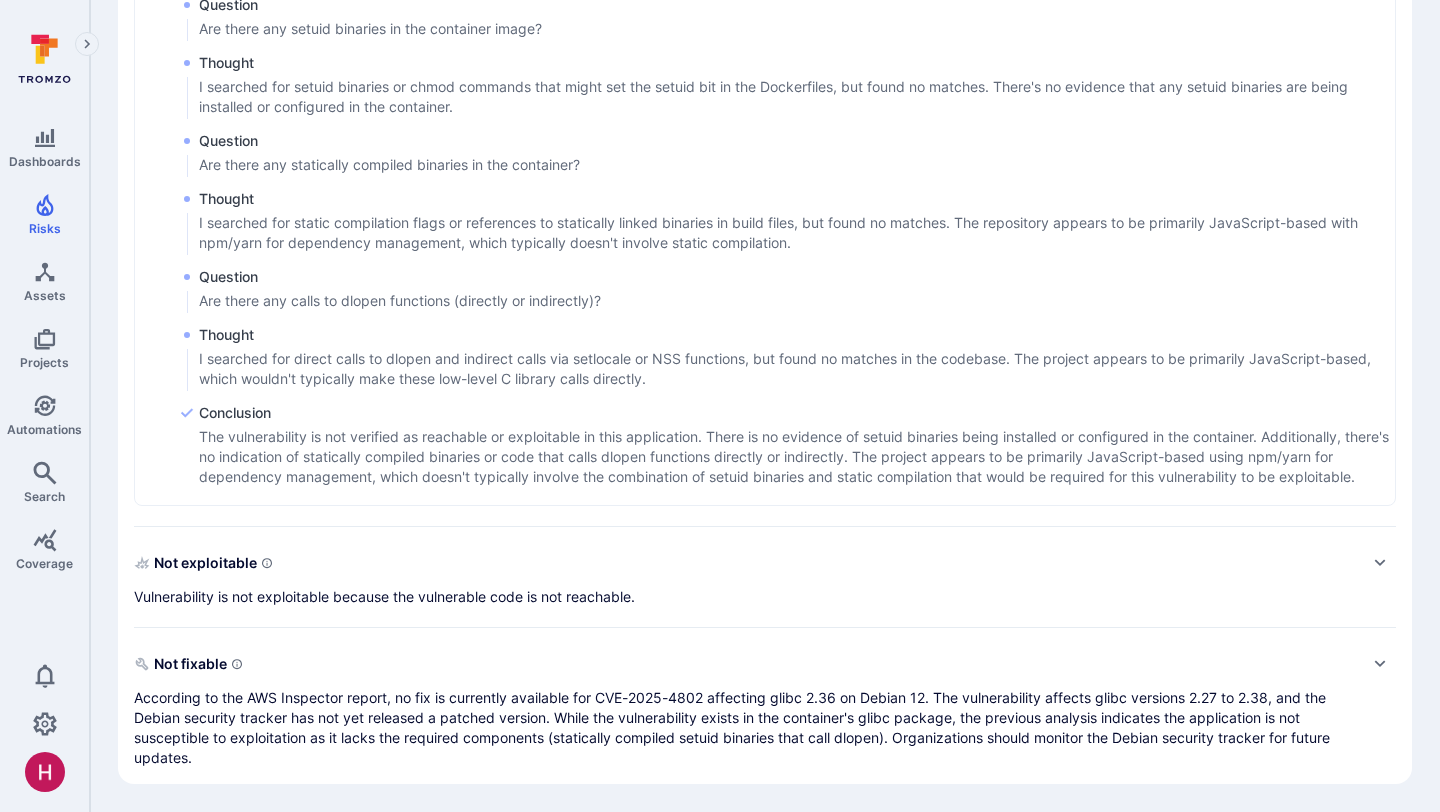 click on "Vulnerability is not exploitable because the vulnerable code is not reachable." at bounding box center (384, 597) 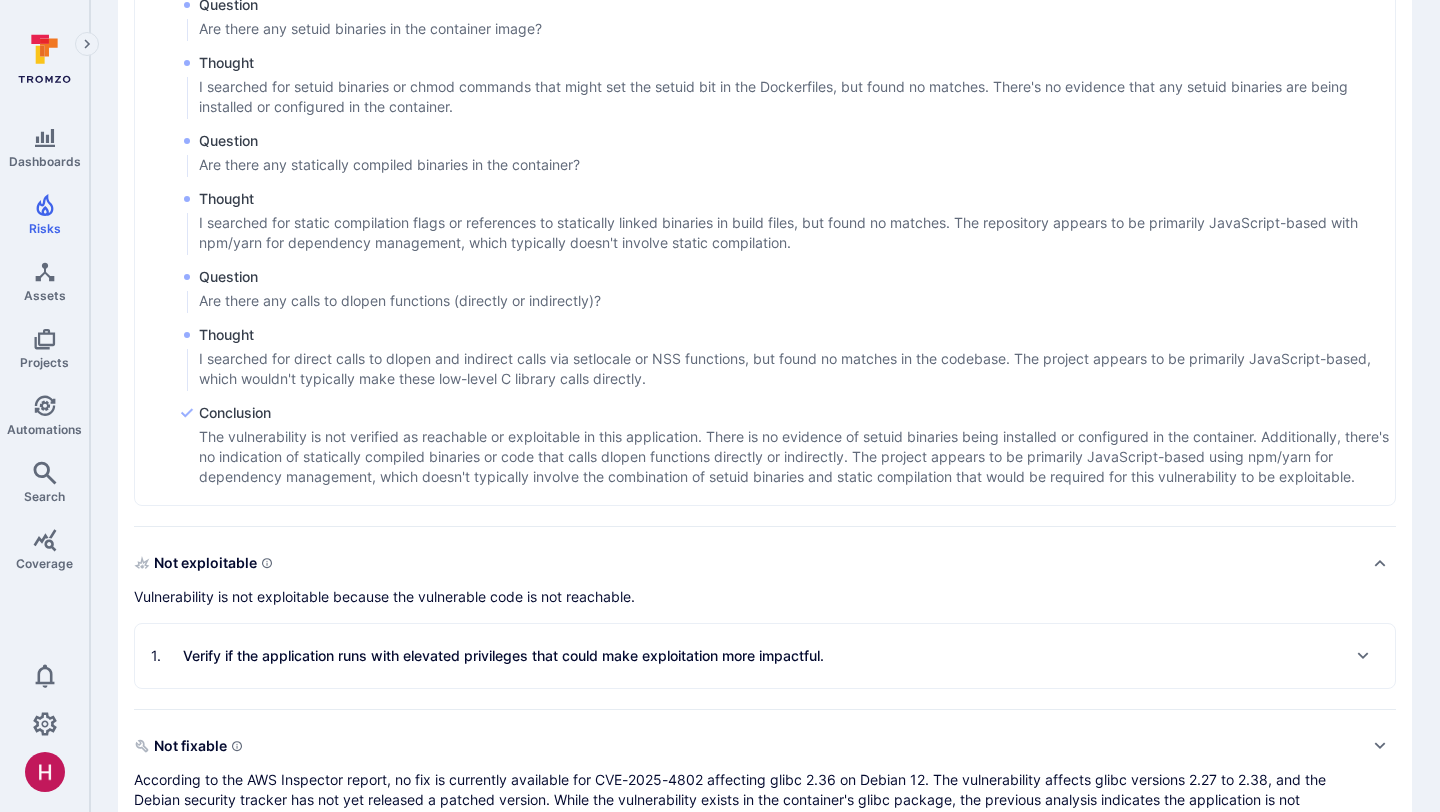 click on "Verify if the application runs with elevated privileges that could make exploitation more impactful." at bounding box center [503, 656] 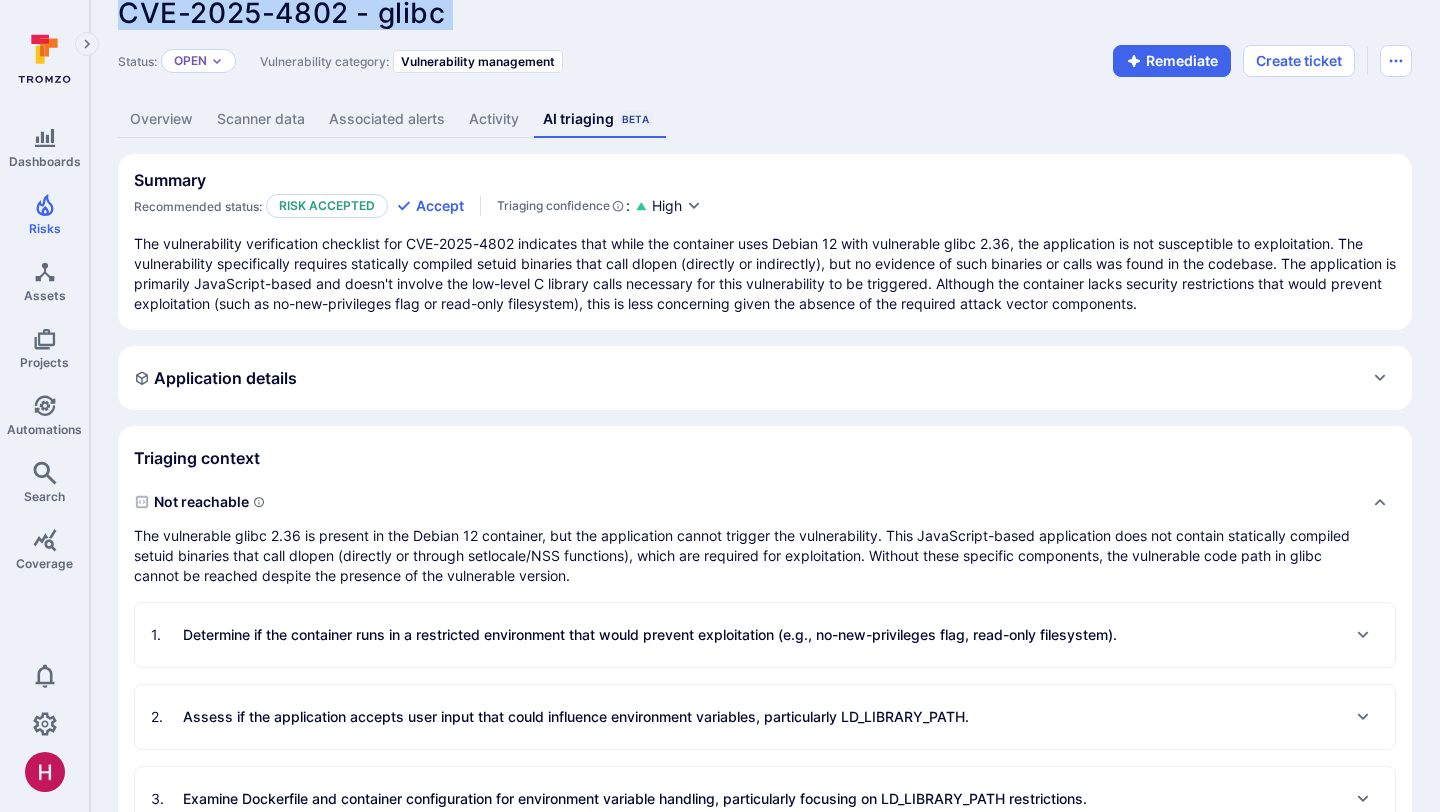 scroll, scrollTop: 0, scrollLeft: 0, axis: both 